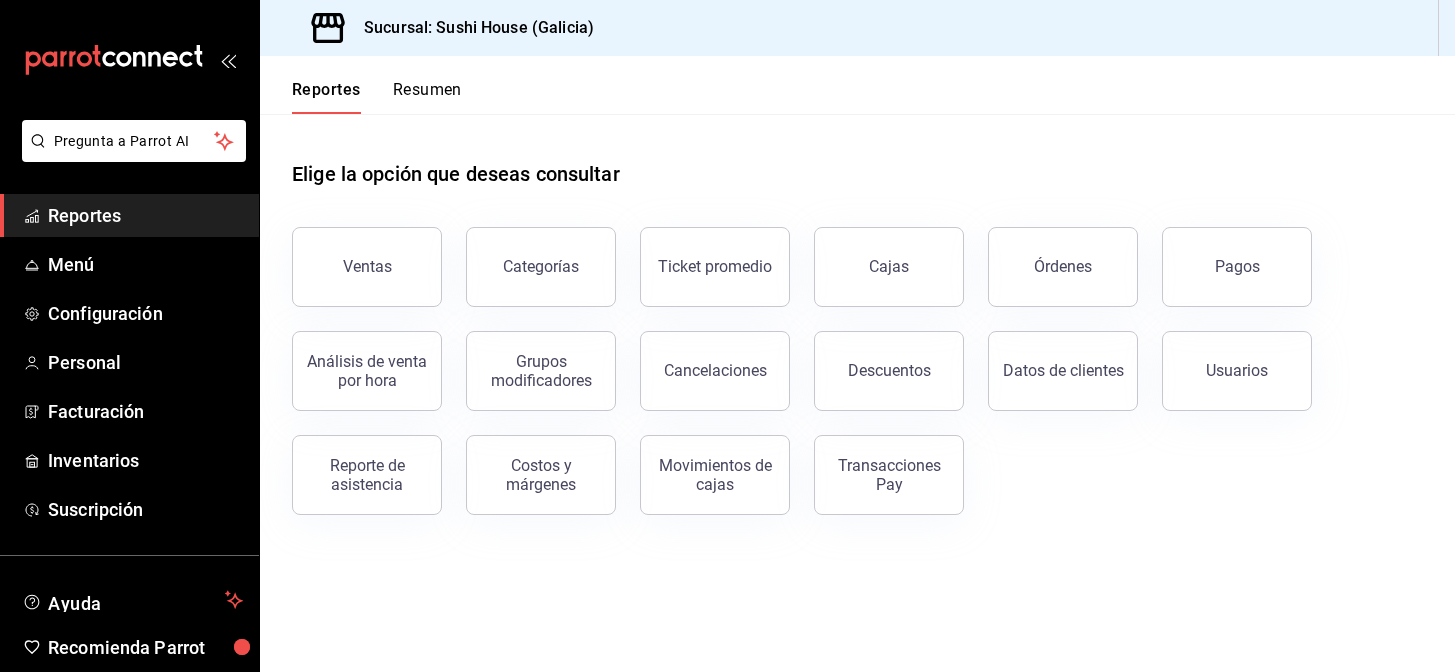 scroll, scrollTop: 0, scrollLeft: 0, axis: both 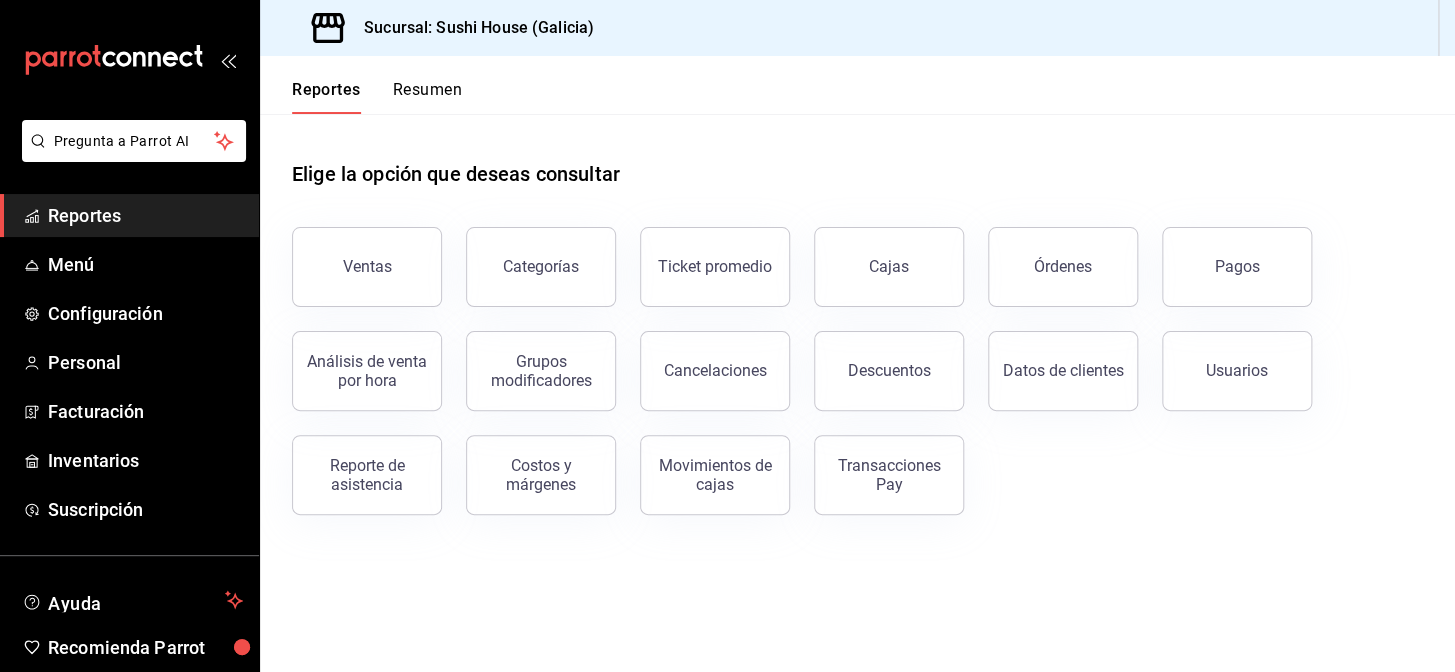 click on "Reportes" at bounding box center (145, 215) 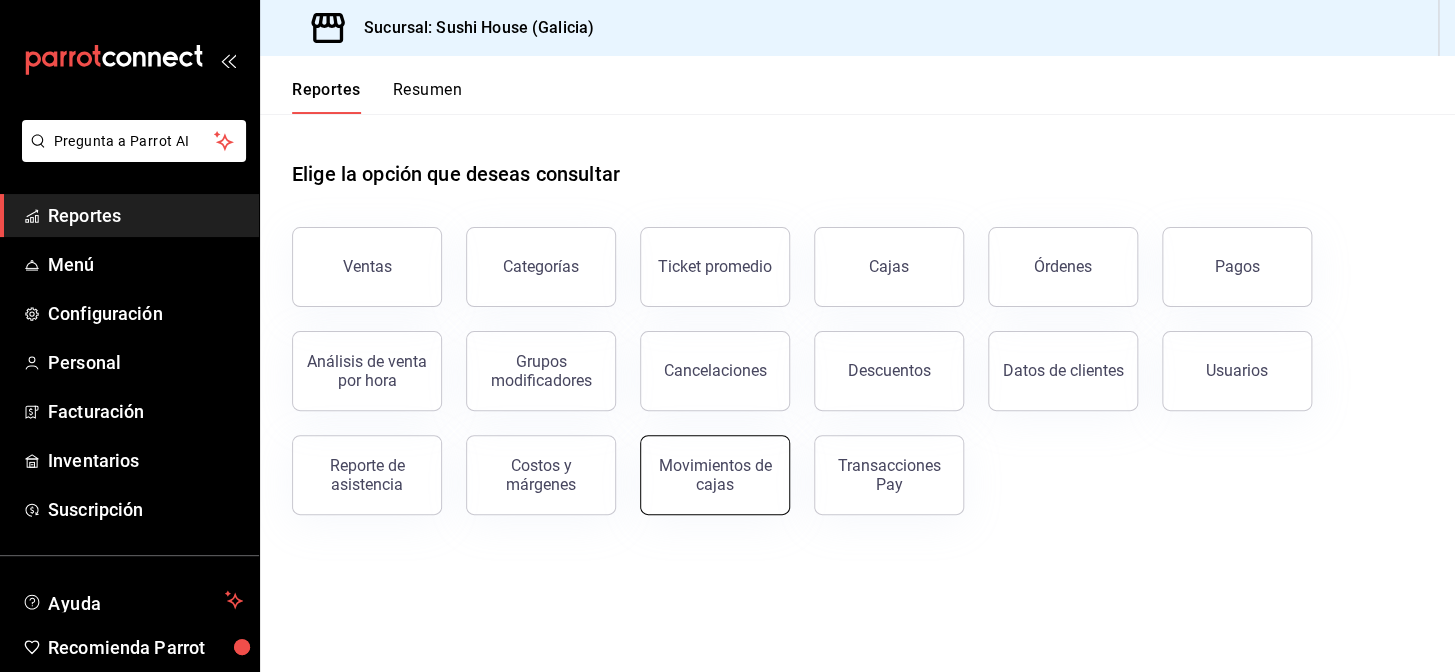 click on "Movimientos de cajas" at bounding box center [715, 475] 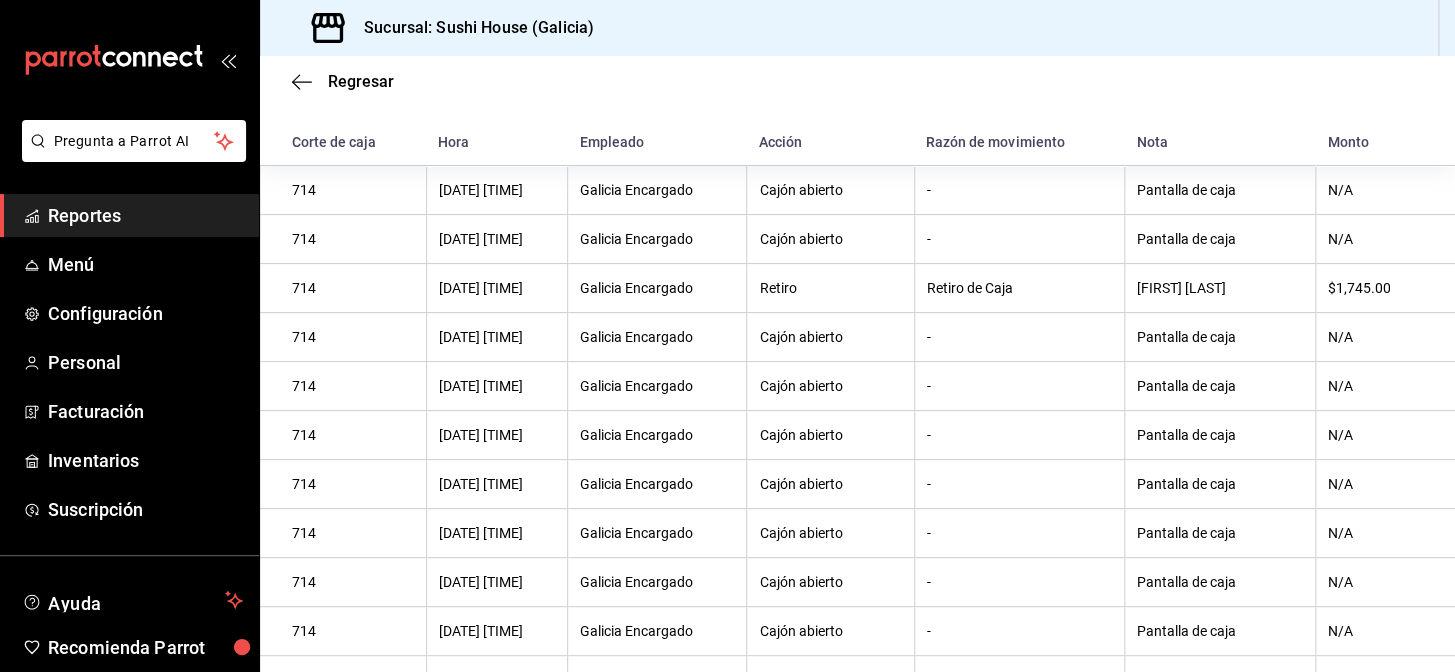 scroll, scrollTop: 0, scrollLeft: 0, axis: both 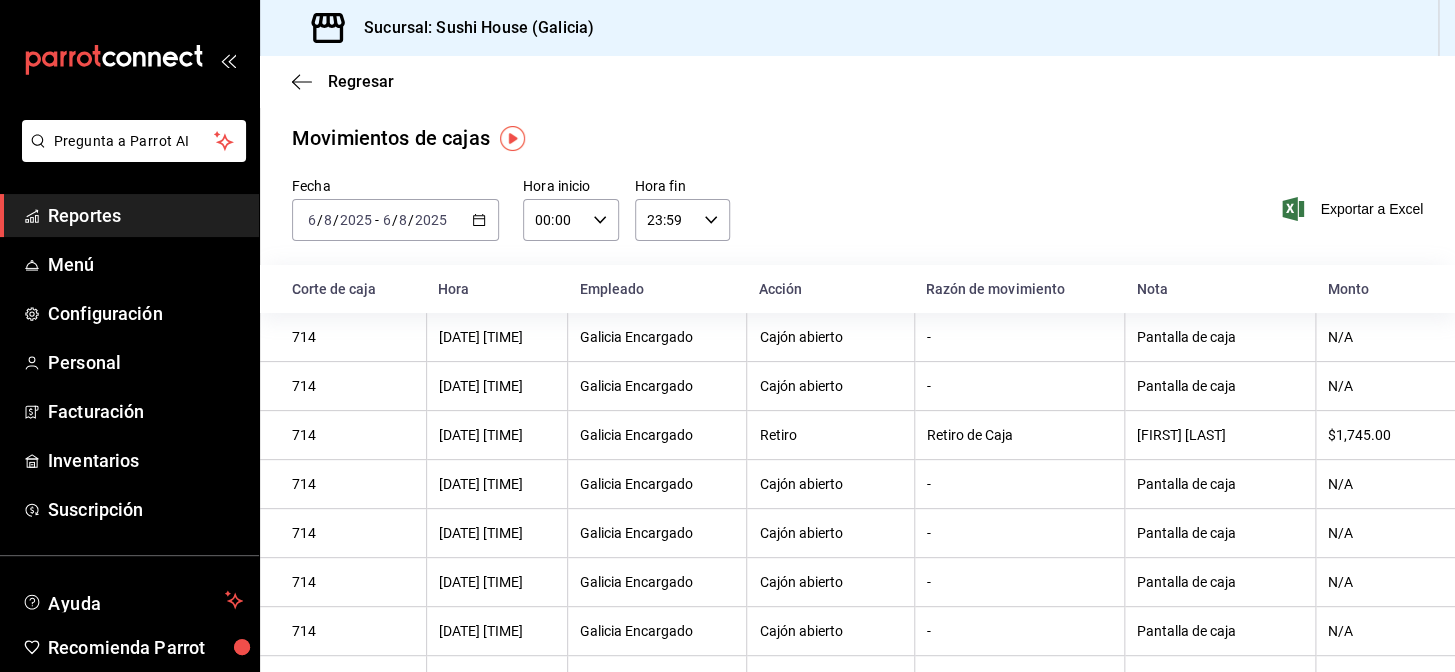 click on "Reportes" at bounding box center [145, 215] 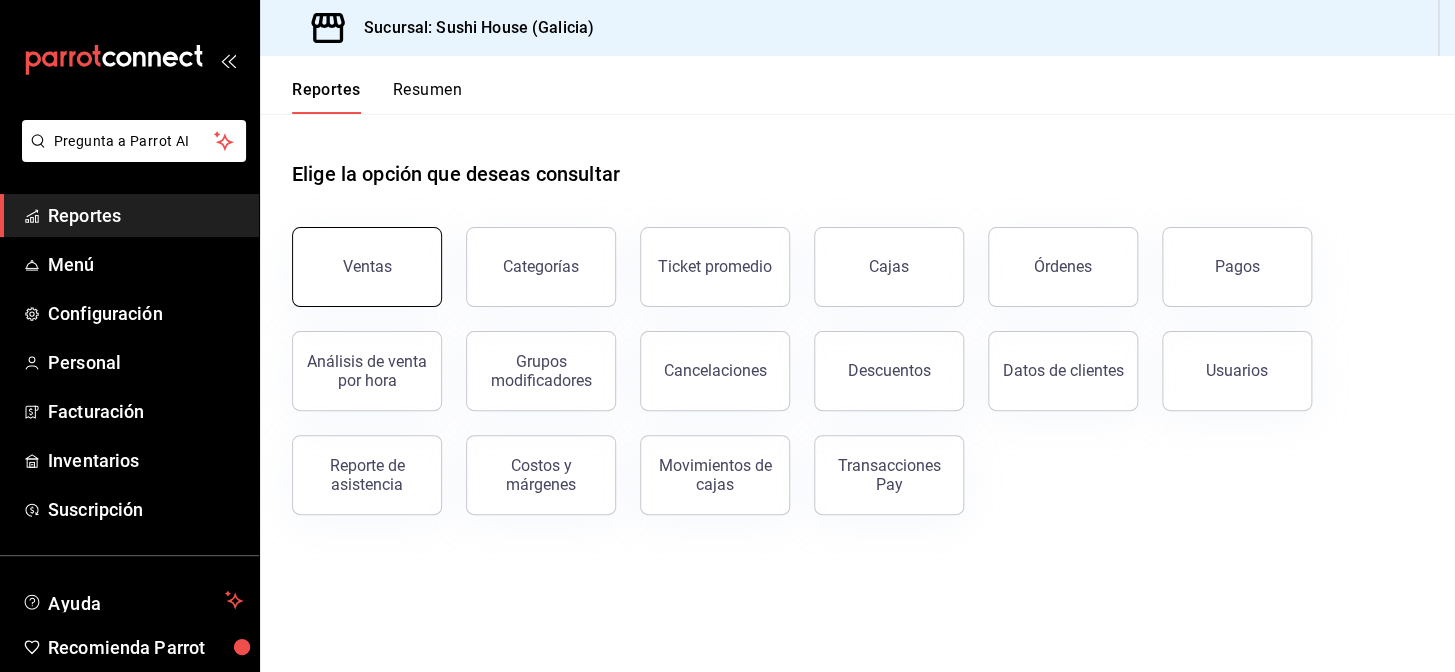 click on "Ventas" at bounding box center (367, 267) 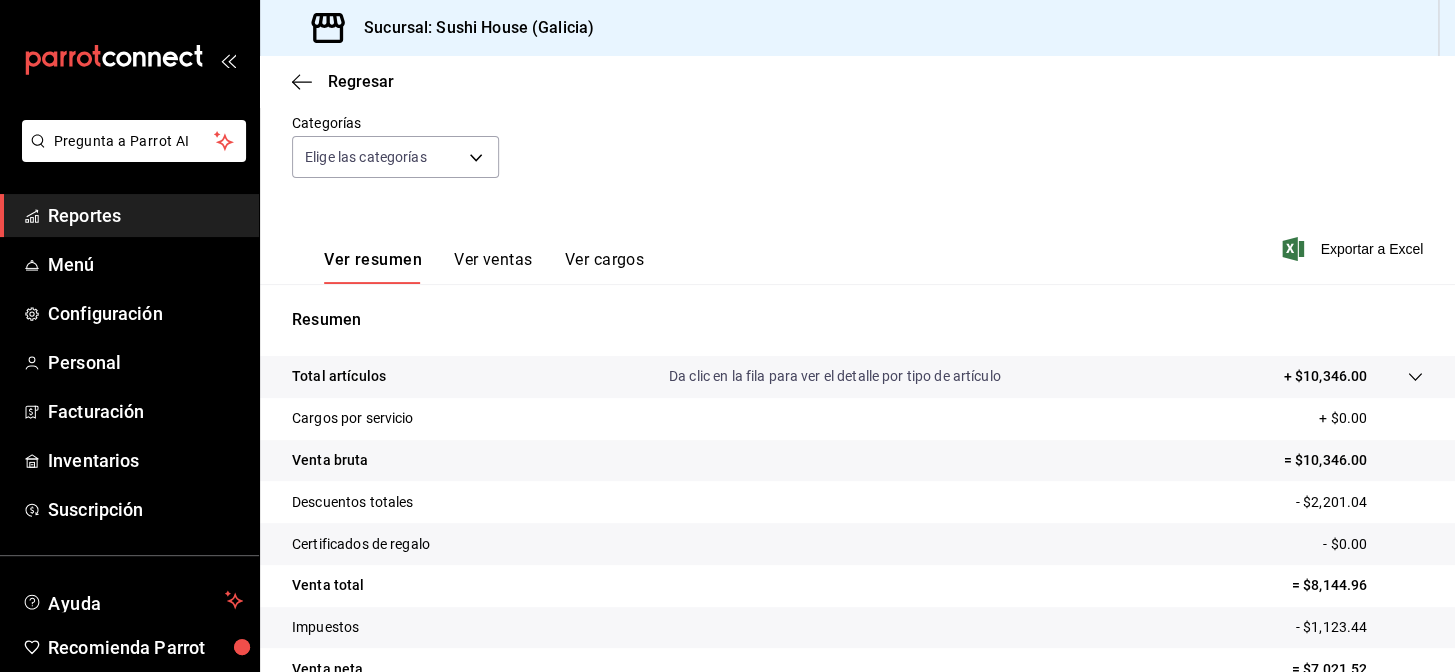scroll, scrollTop: 286, scrollLeft: 0, axis: vertical 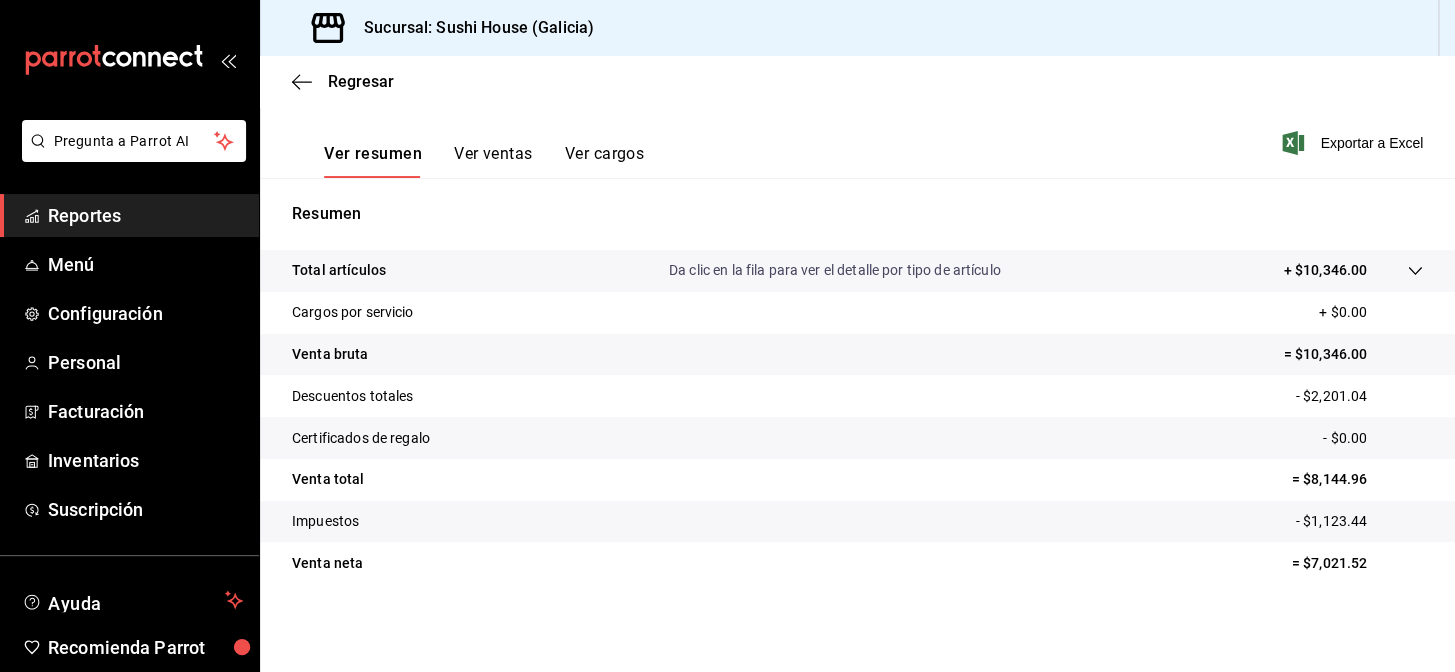 click on "Reportes" at bounding box center [145, 215] 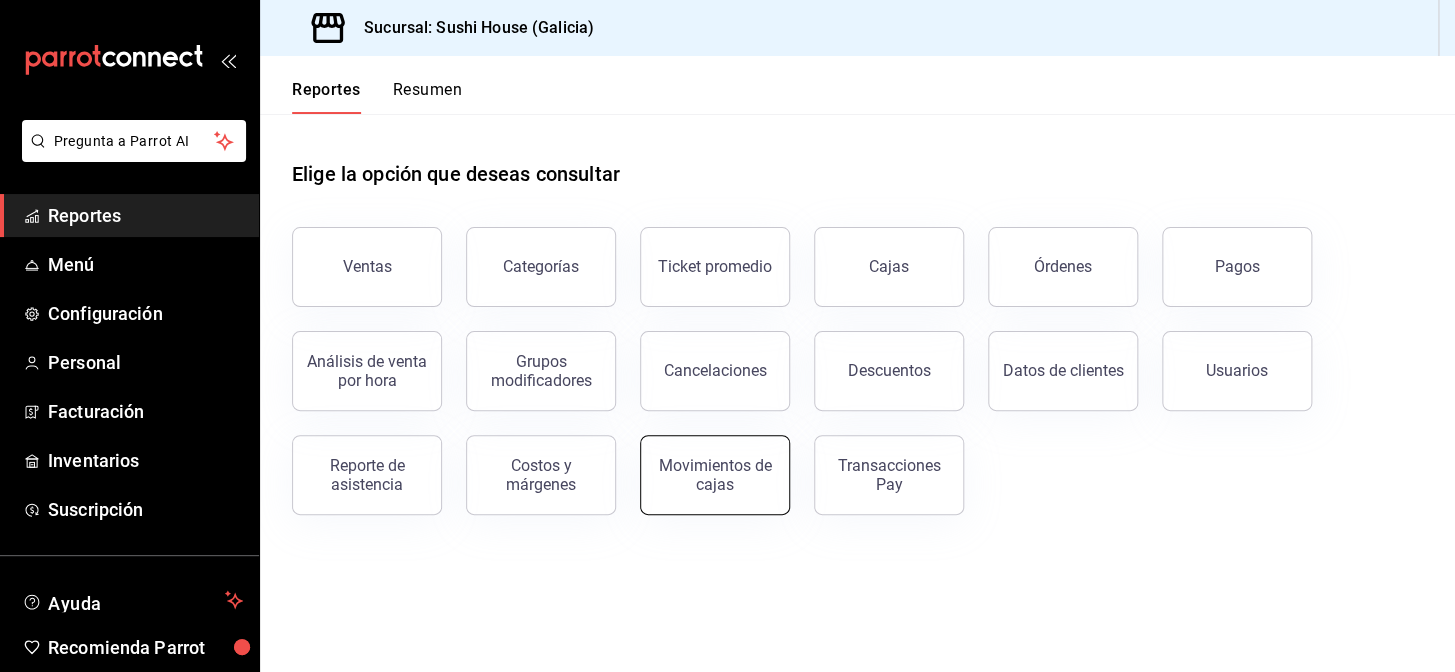 click on "Movimientos de cajas" at bounding box center [715, 475] 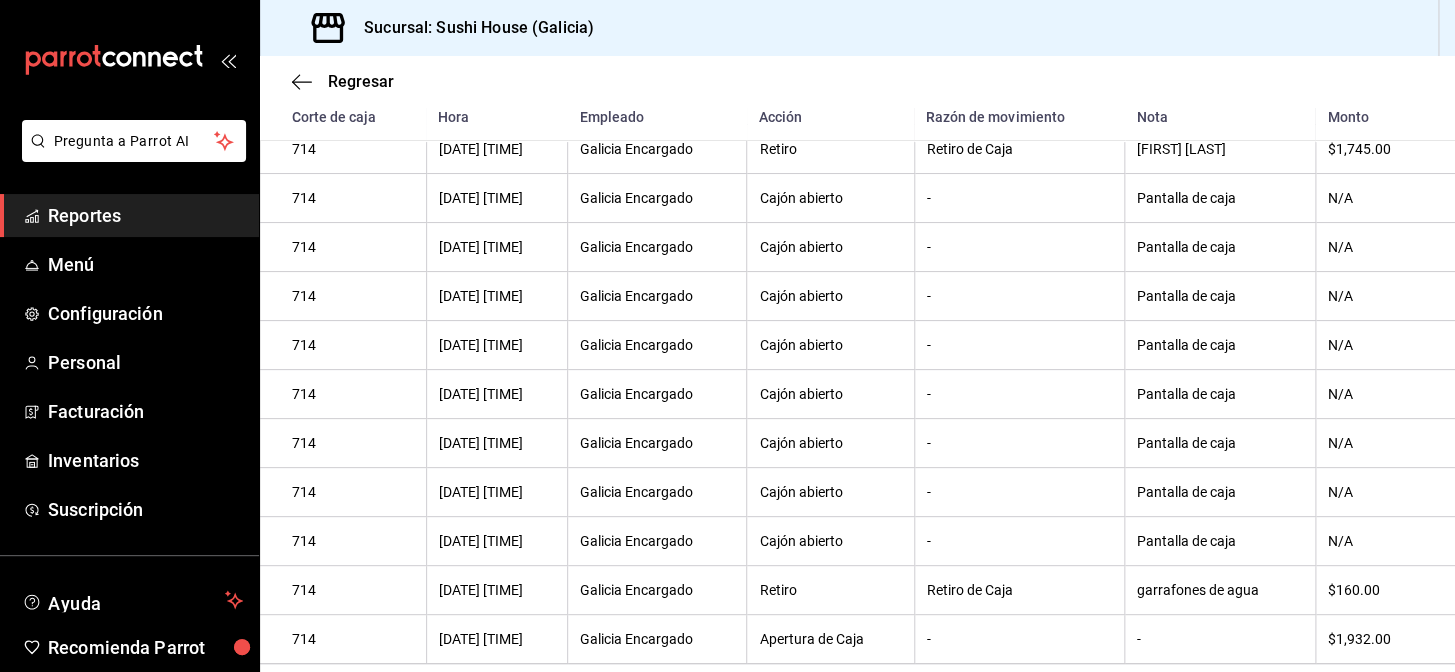 scroll, scrollTop: 0, scrollLeft: 0, axis: both 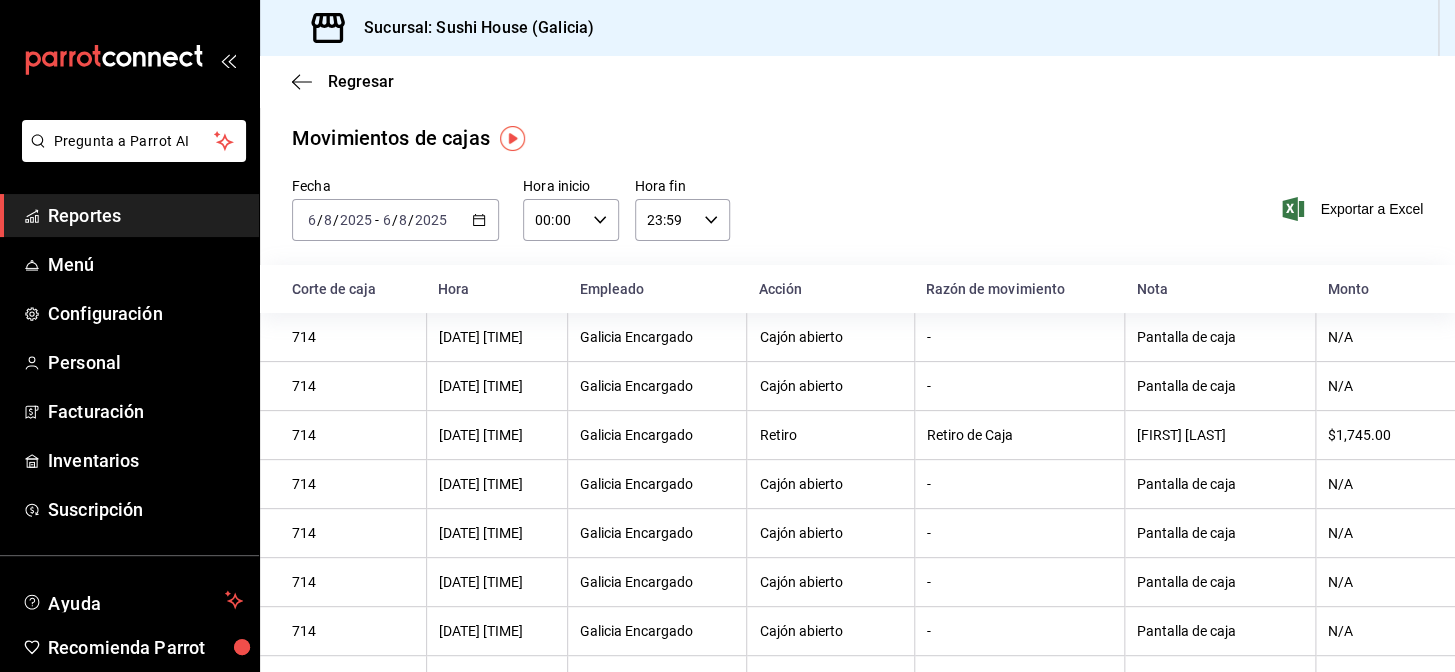 click on "Reportes" at bounding box center (145, 215) 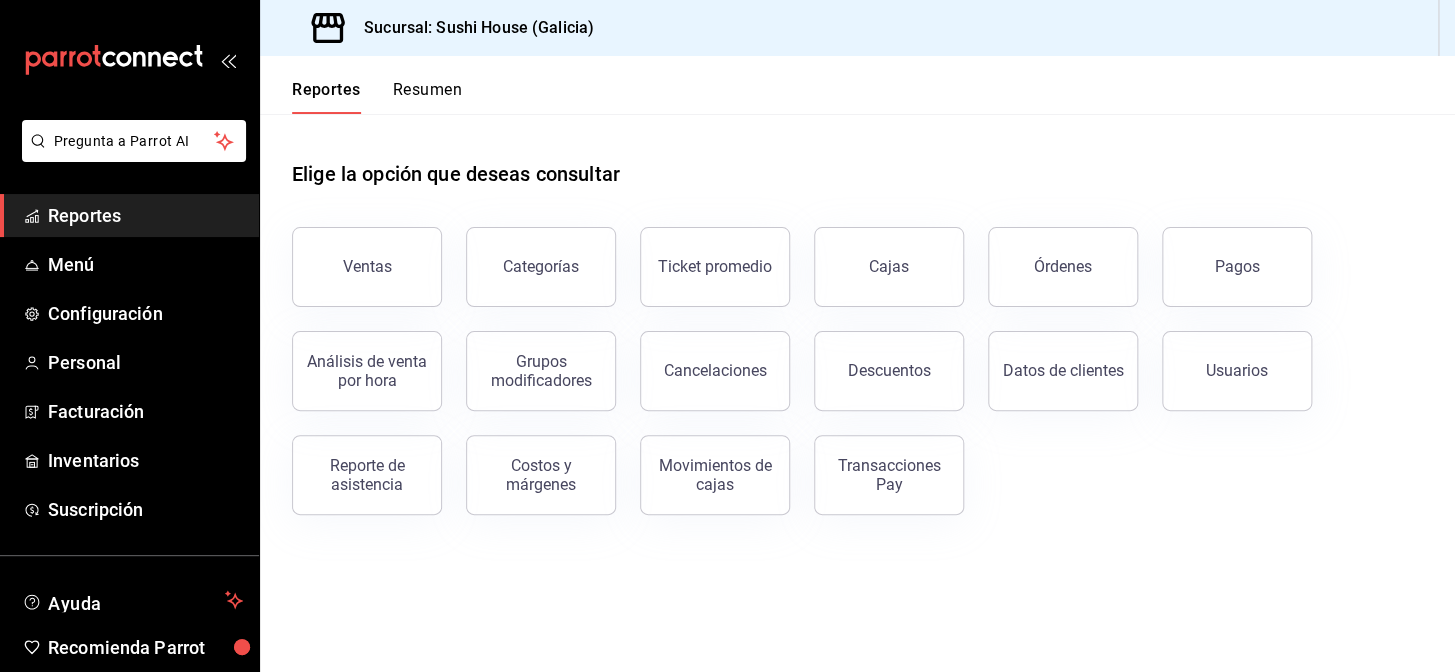 click on "Resumen" at bounding box center (427, 97) 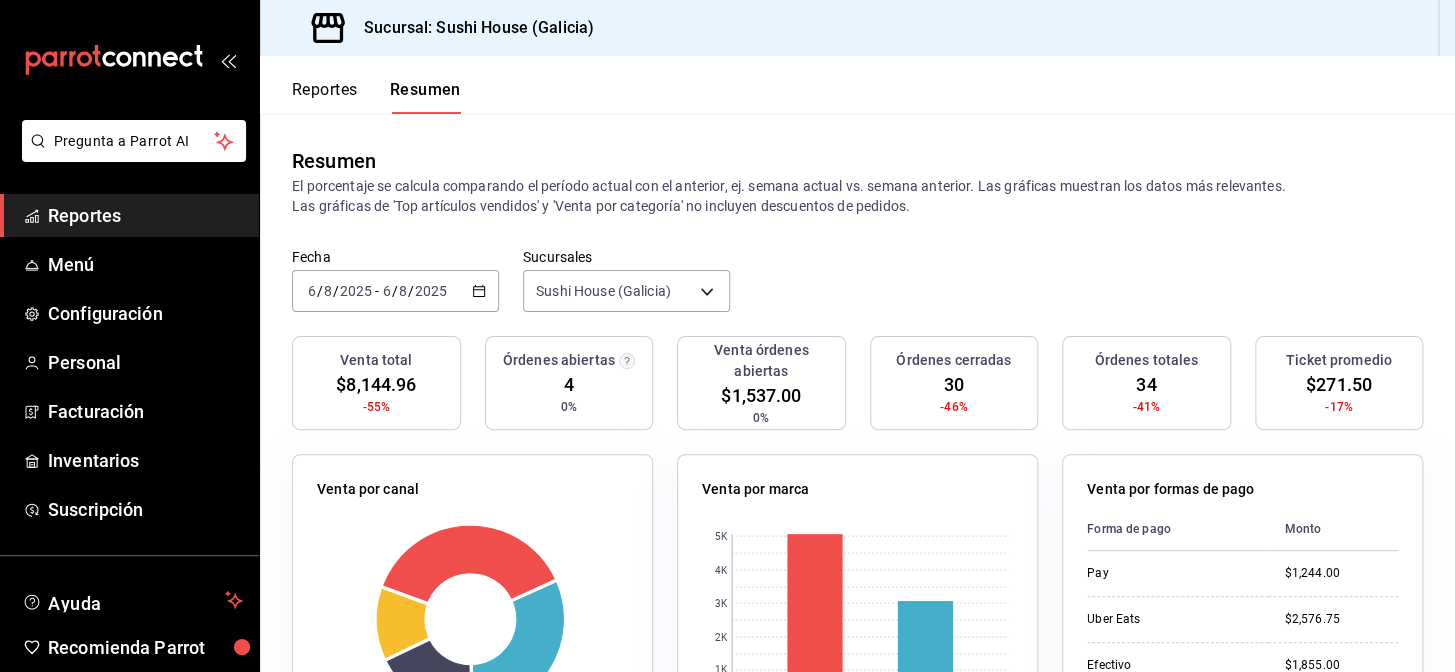 click on "Reportes" at bounding box center [129, 215] 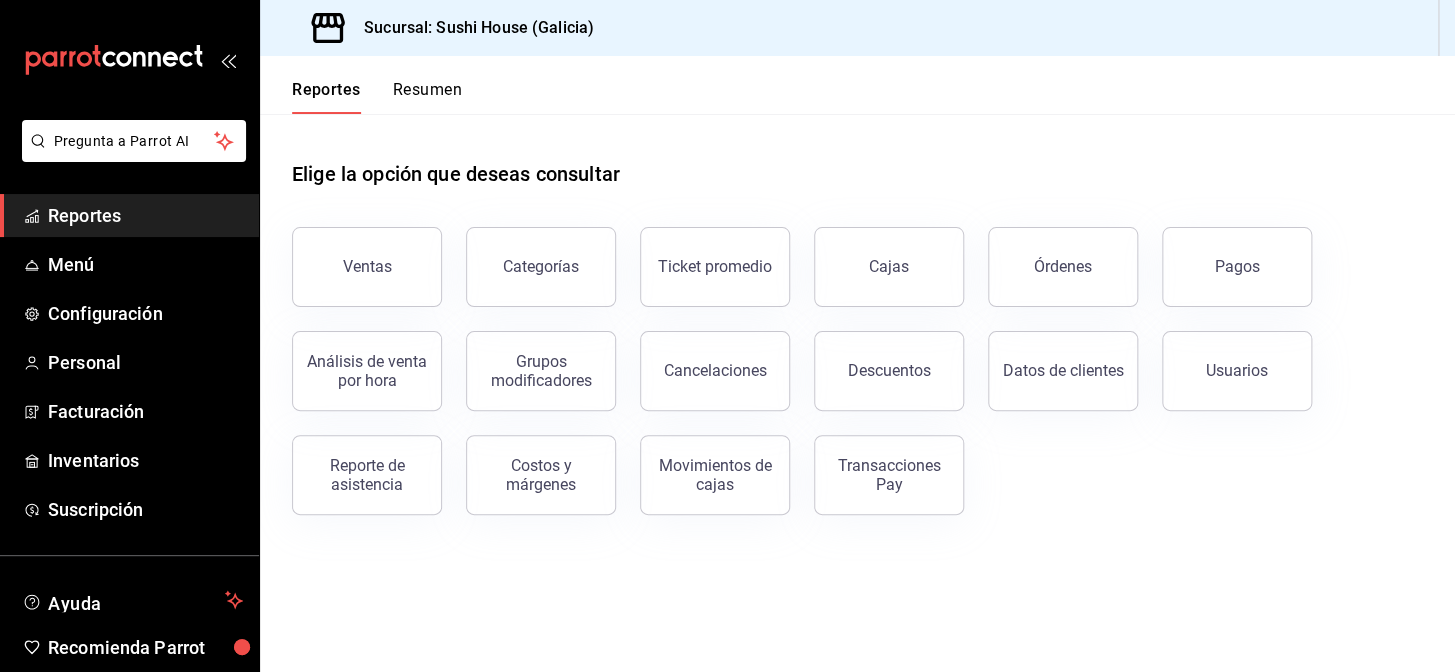 drag, startPoint x: 90, startPoint y: 200, endPoint x: 169, endPoint y: 203, distance: 79.05694 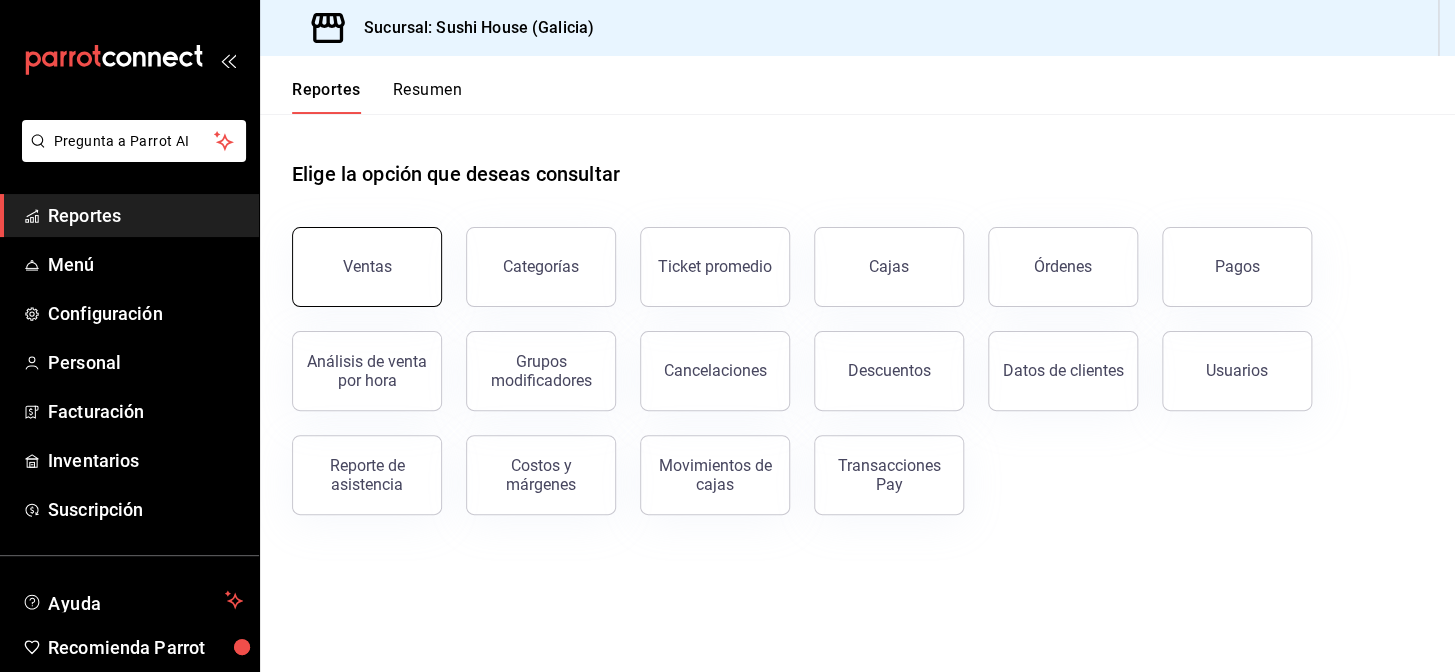 click on "Ventas" at bounding box center [367, 267] 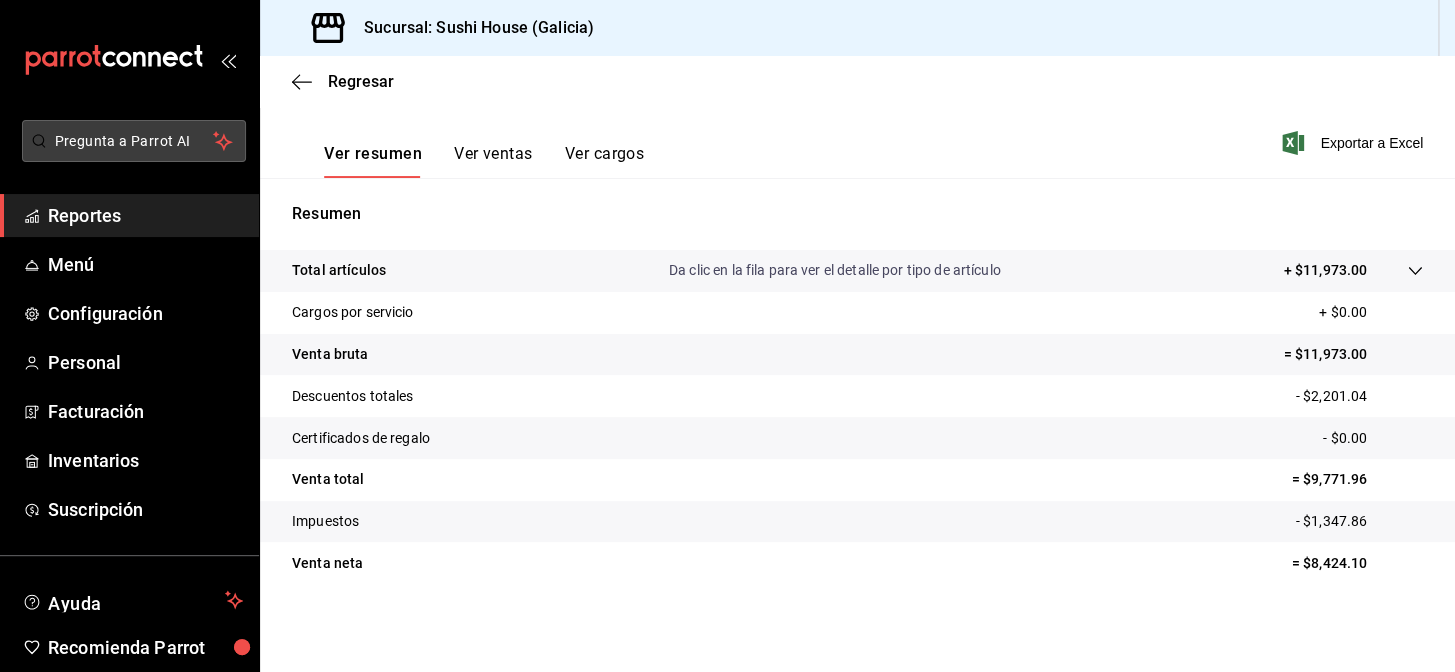 scroll, scrollTop: 0, scrollLeft: 0, axis: both 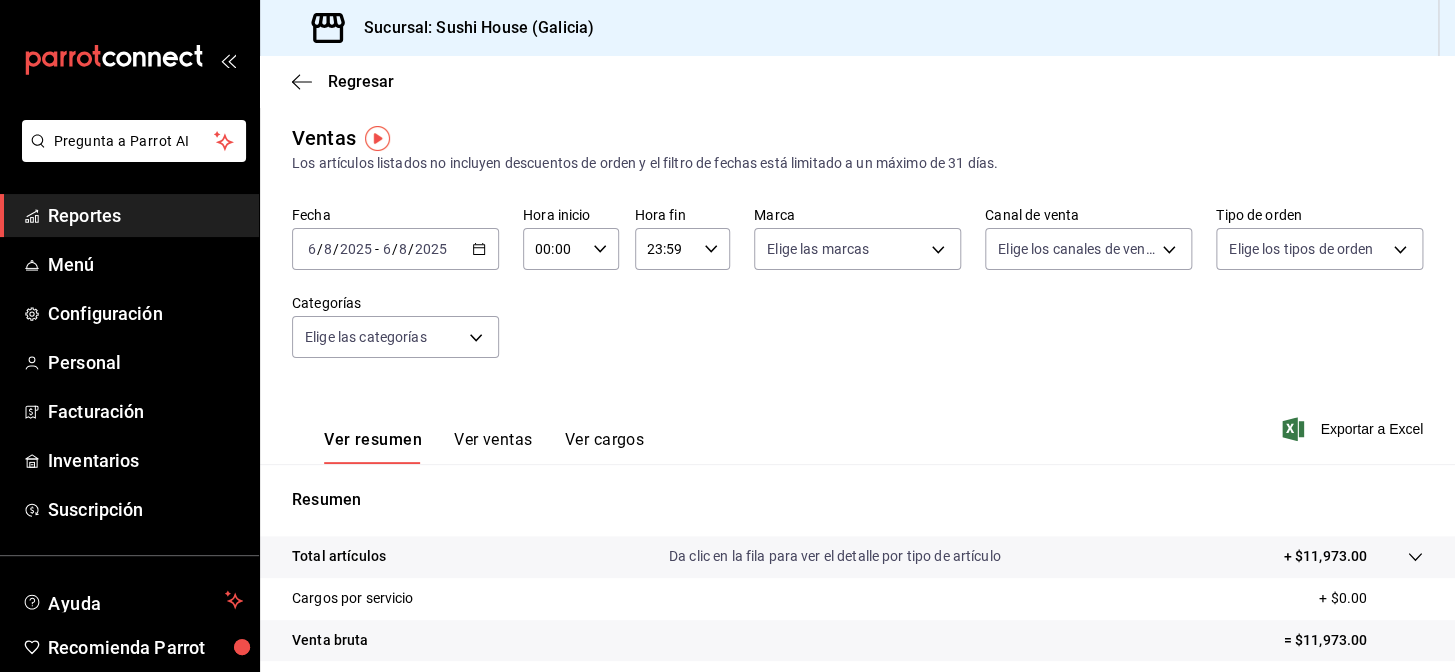 click on "Reportes" at bounding box center [145, 215] 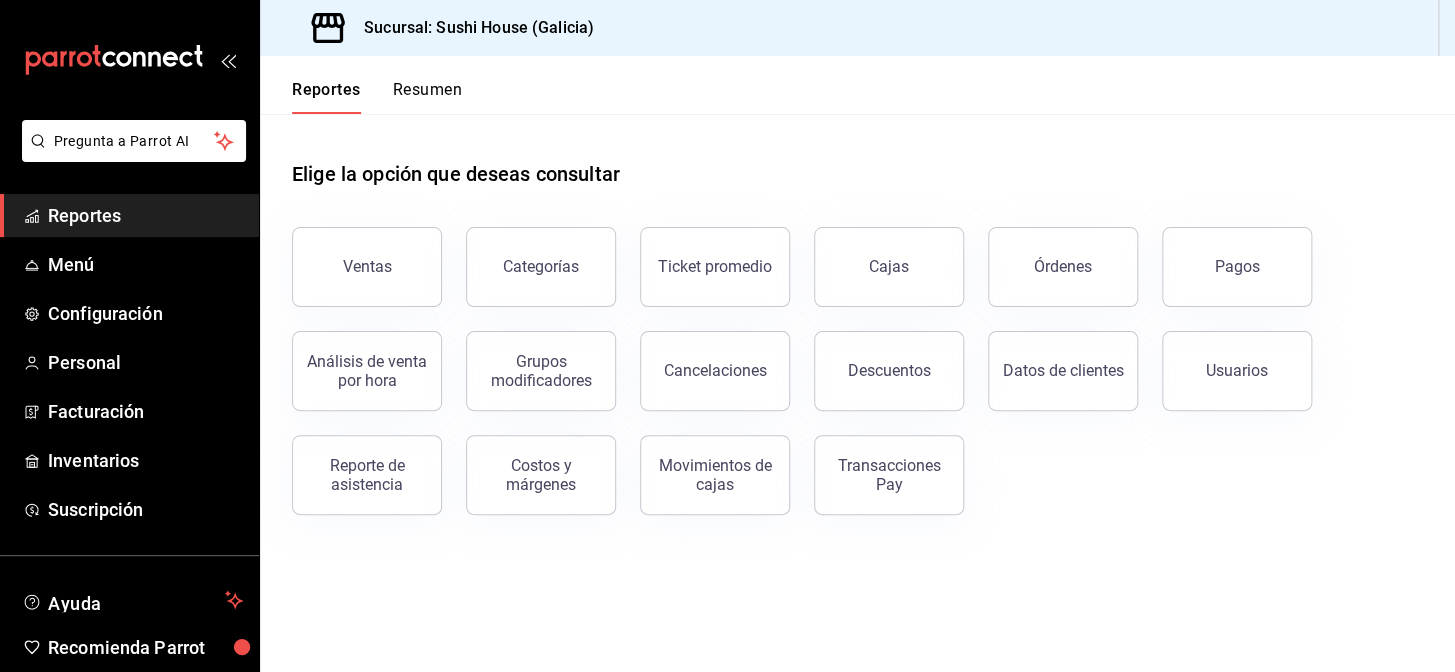 click on "Resumen" at bounding box center [427, 97] 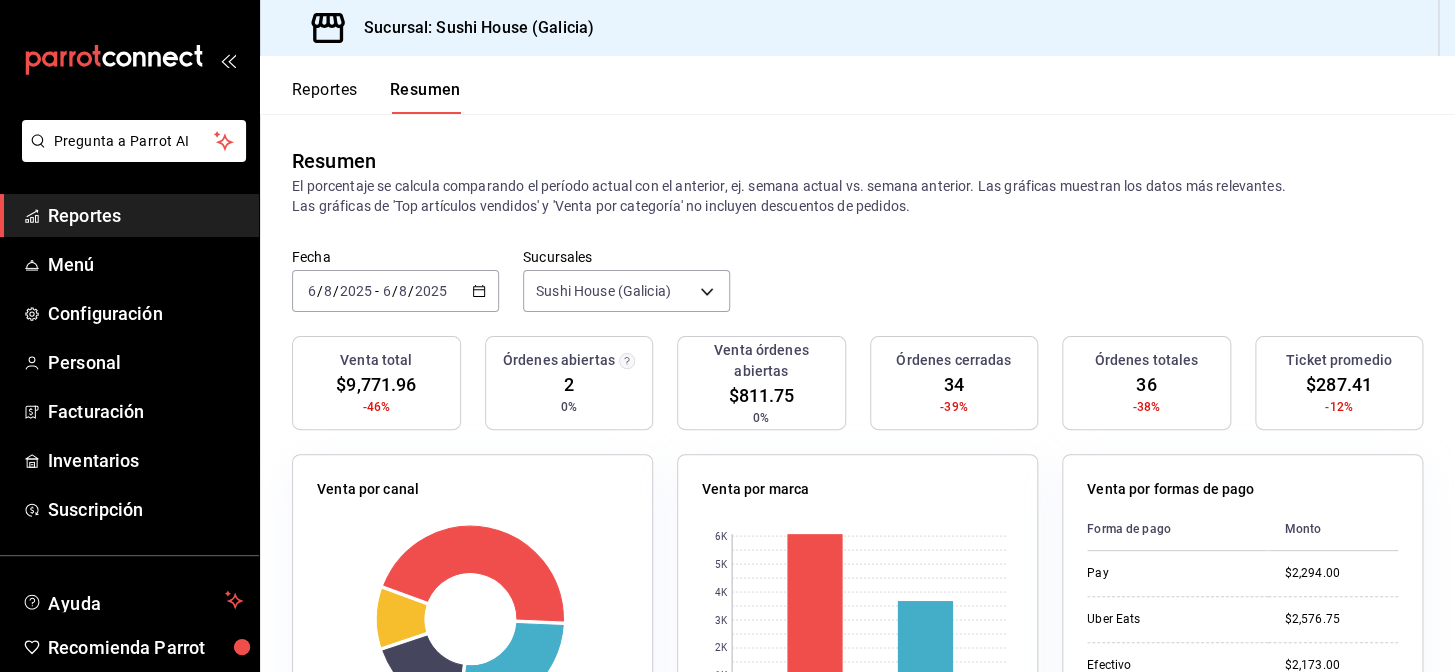 click on "Reportes" at bounding box center [145, 215] 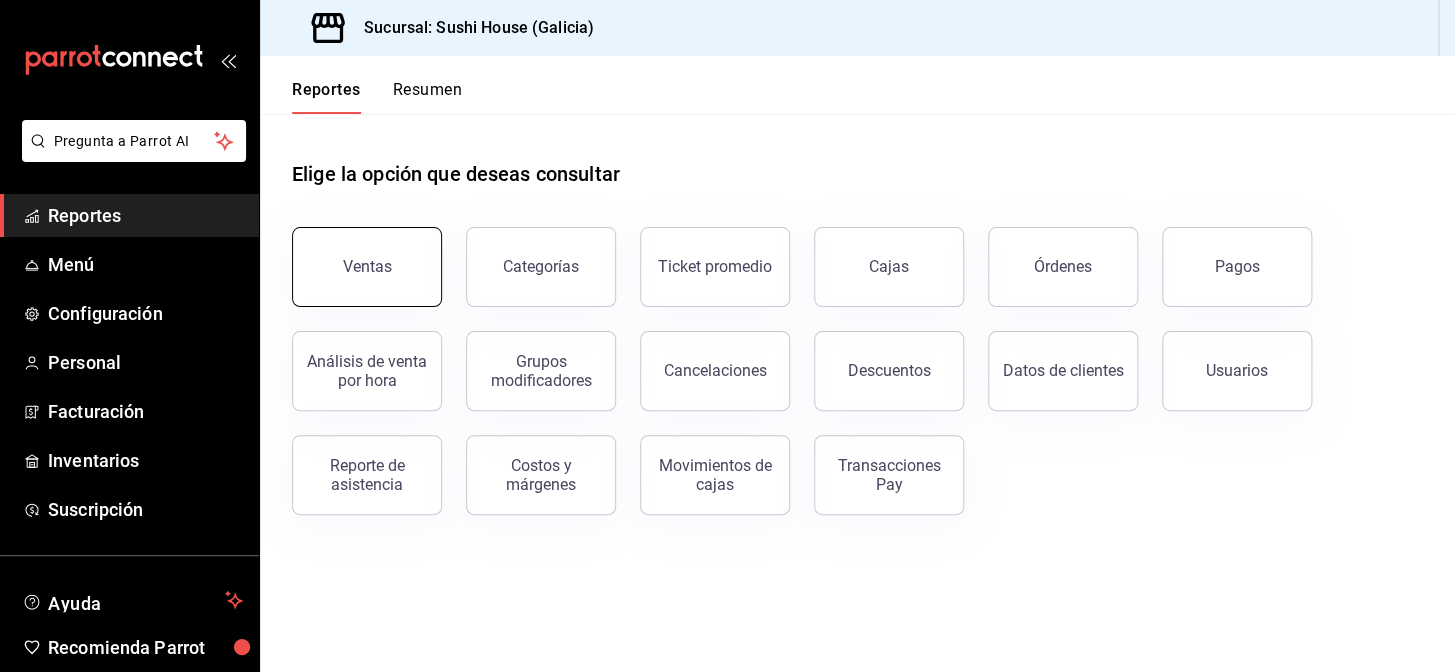 click on "Ventas" at bounding box center (367, 267) 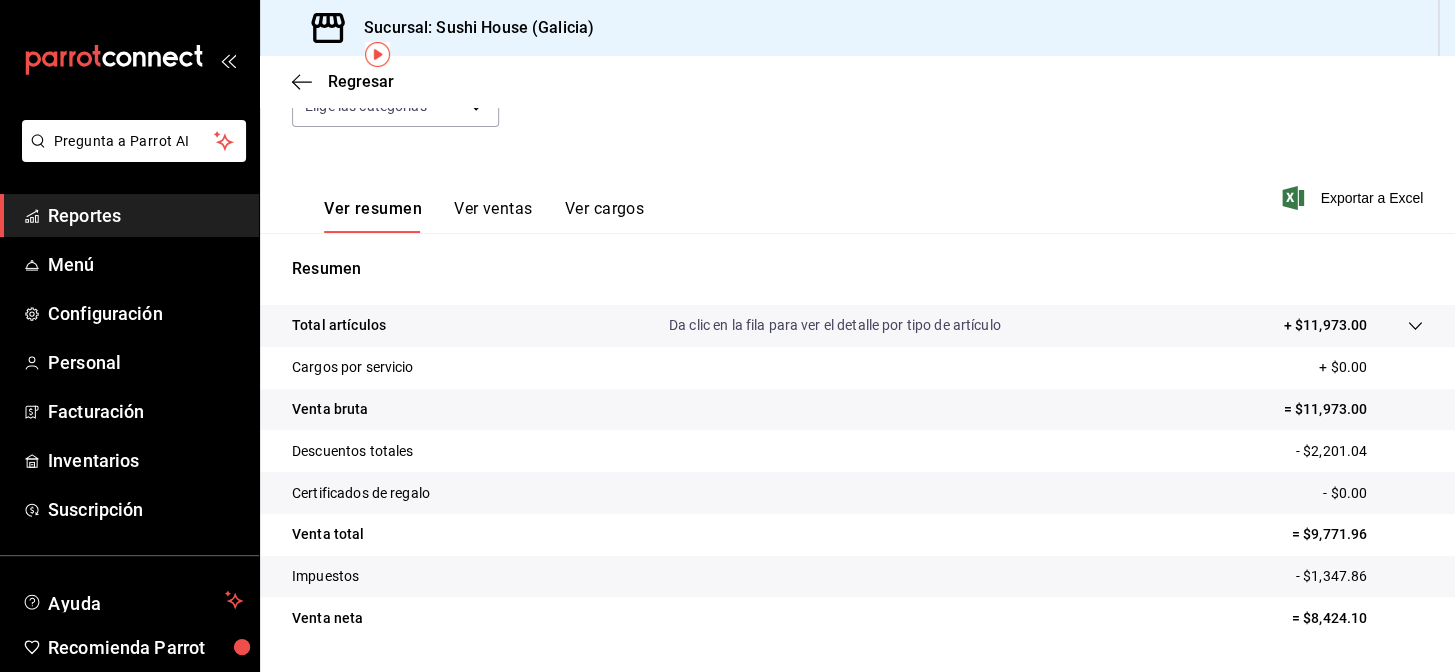 scroll, scrollTop: 286, scrollLeft: 0, axis: vertical 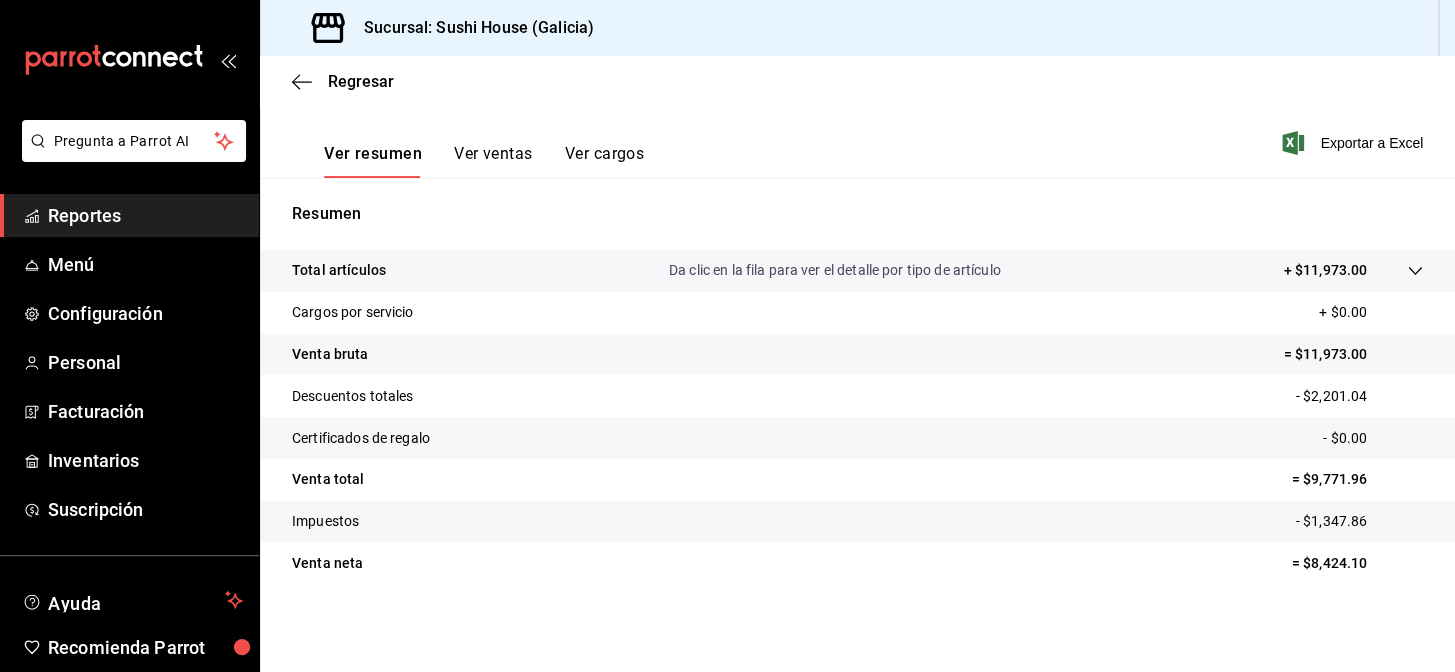 click on "Reportes" at bounding box center [145, 215] 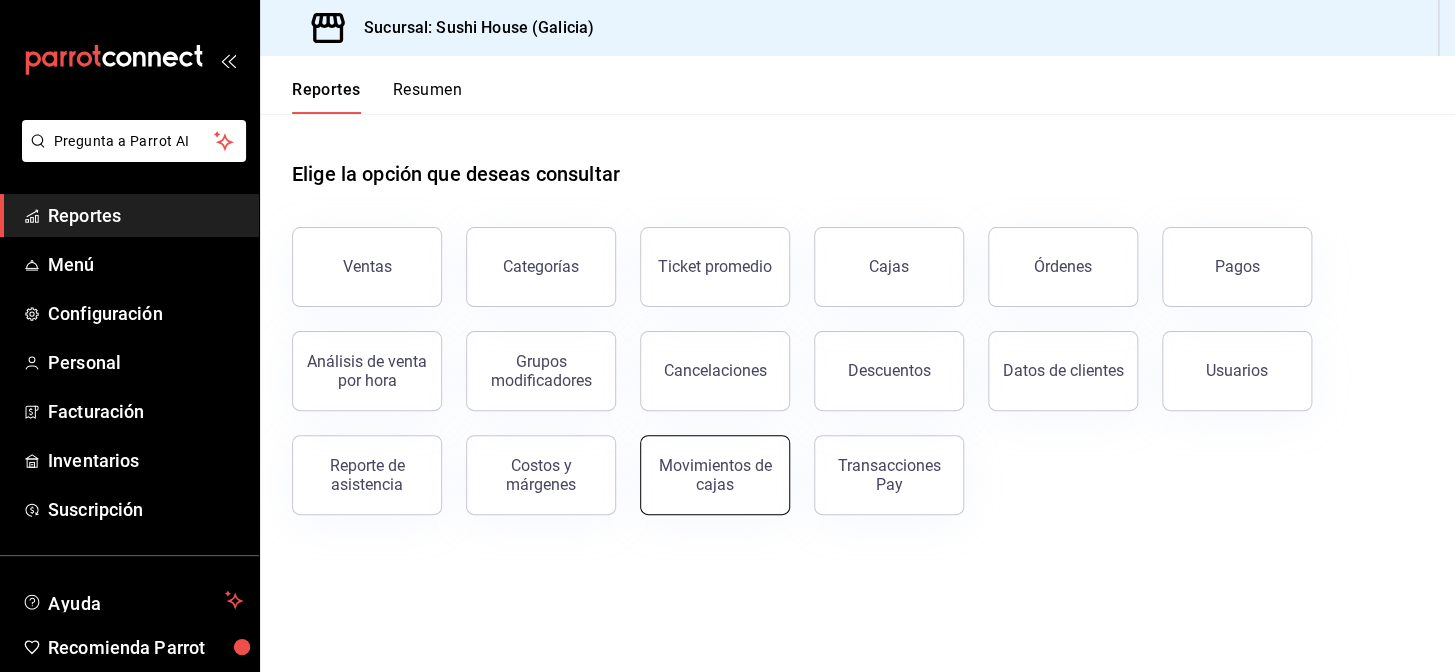 click on "Movimientos de cajas" at bounding box center (715, 475) 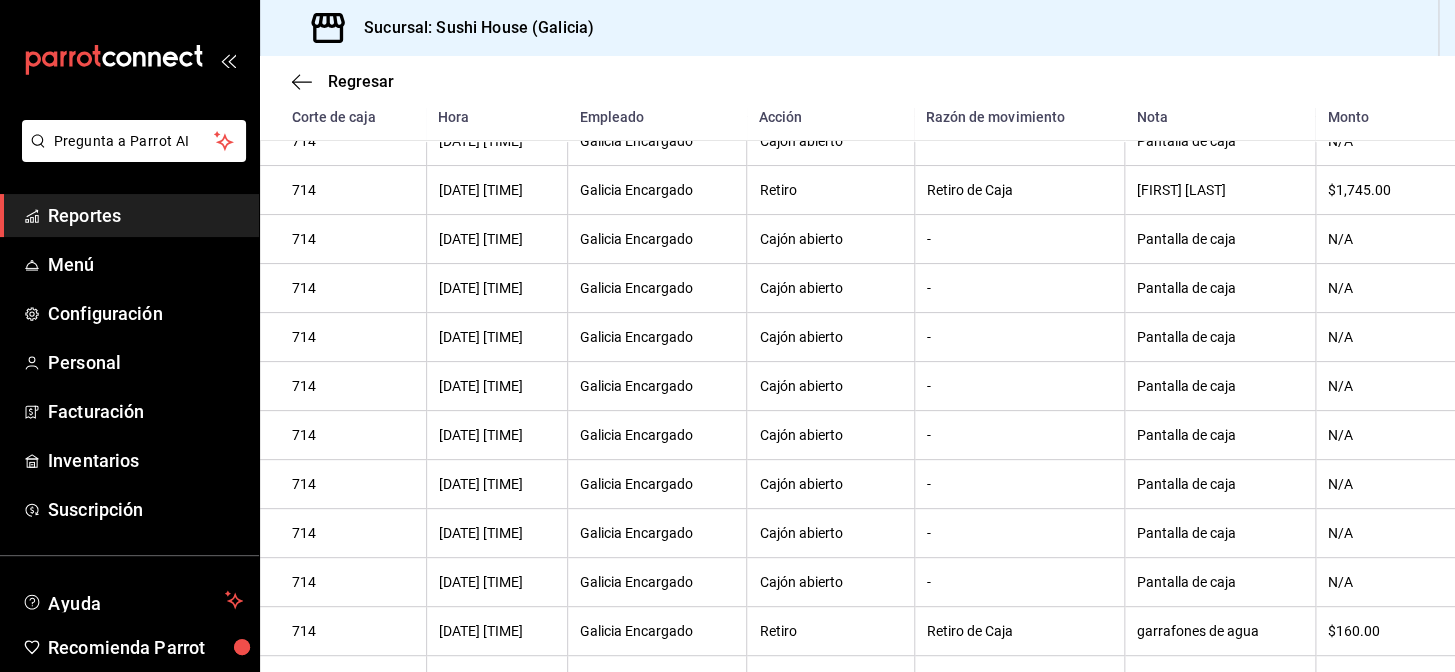 scroll, scrollTop: 390, scrollLeft: 0, axis: vertical 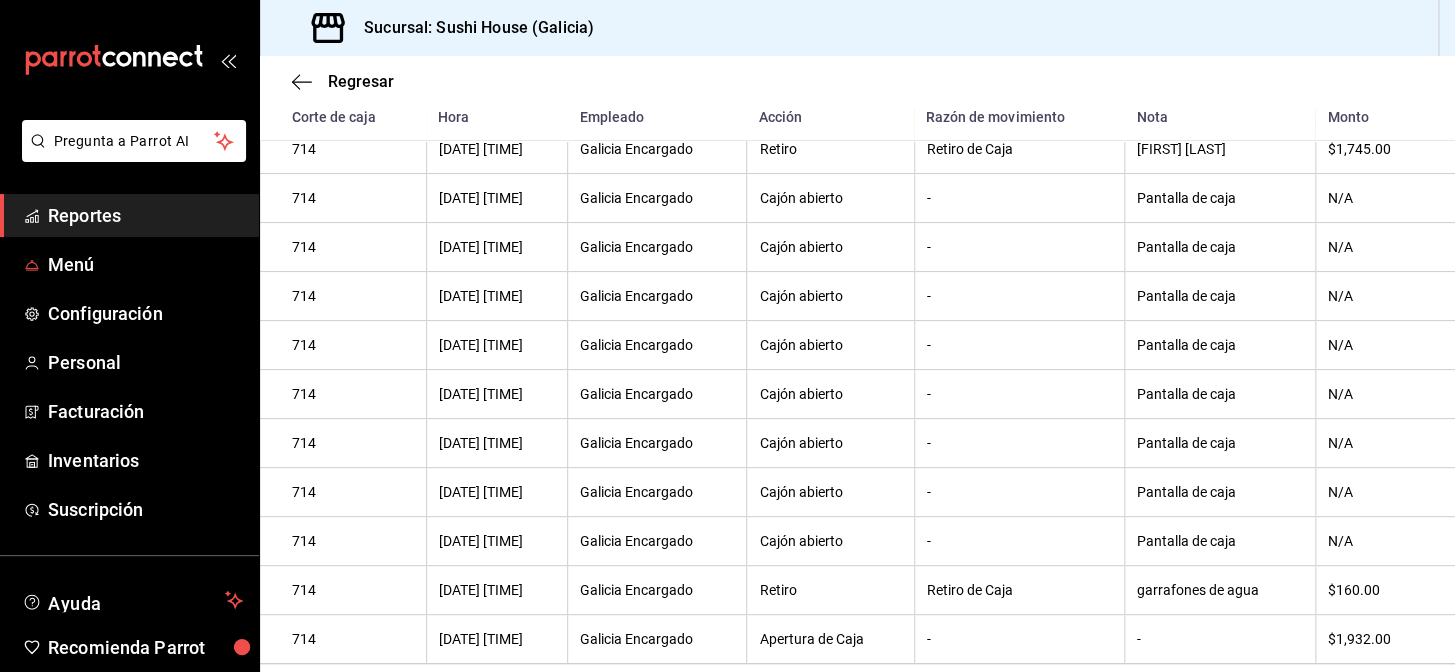 click on "Reportes" at bounding box center (145, 215) 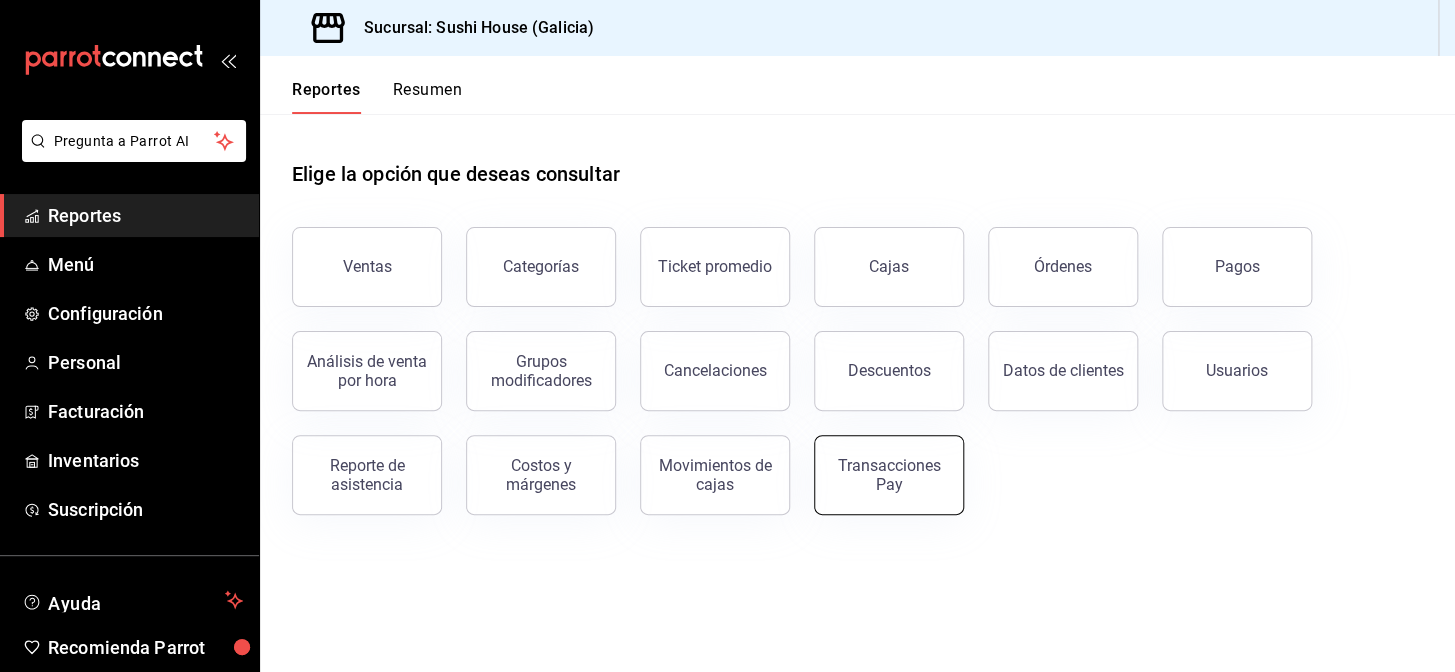 click on "Transacciones Pay" at bounding box center (889, 475) 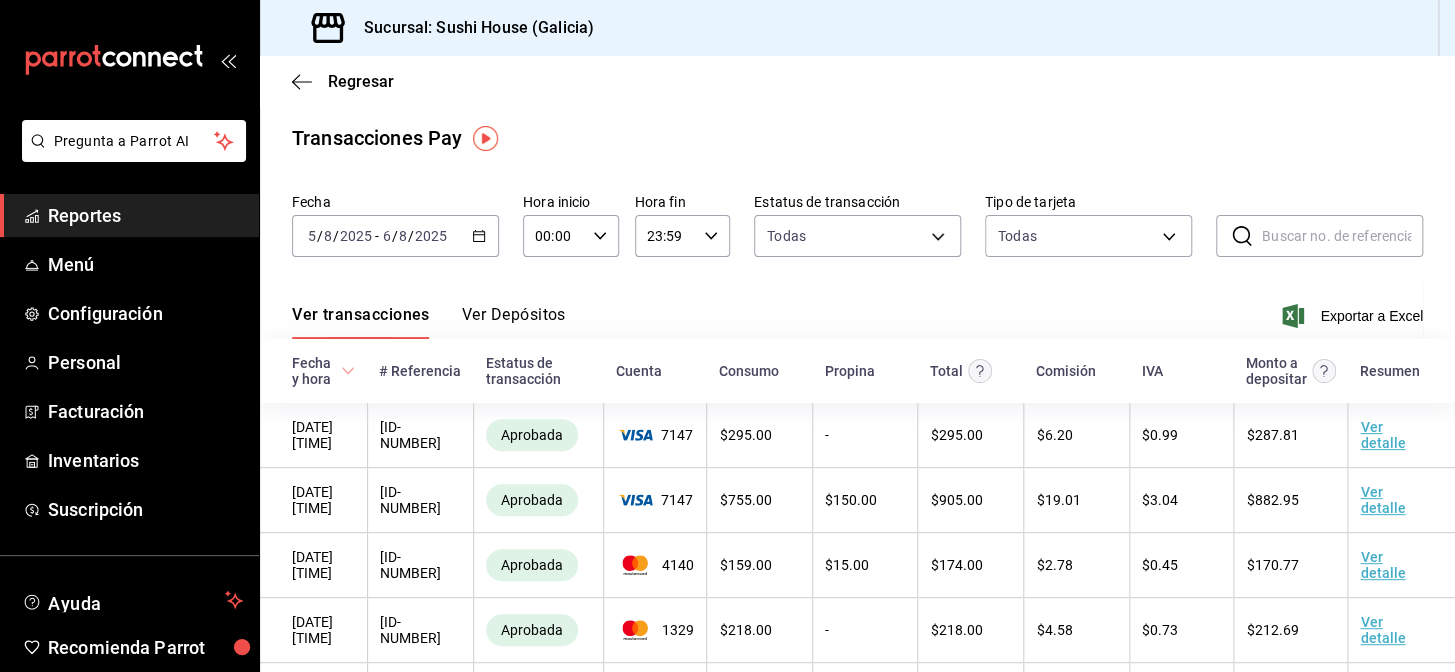 click on "[DATE] [TIME] - [DATE] [TIME]" at bounding box center (395, 236) 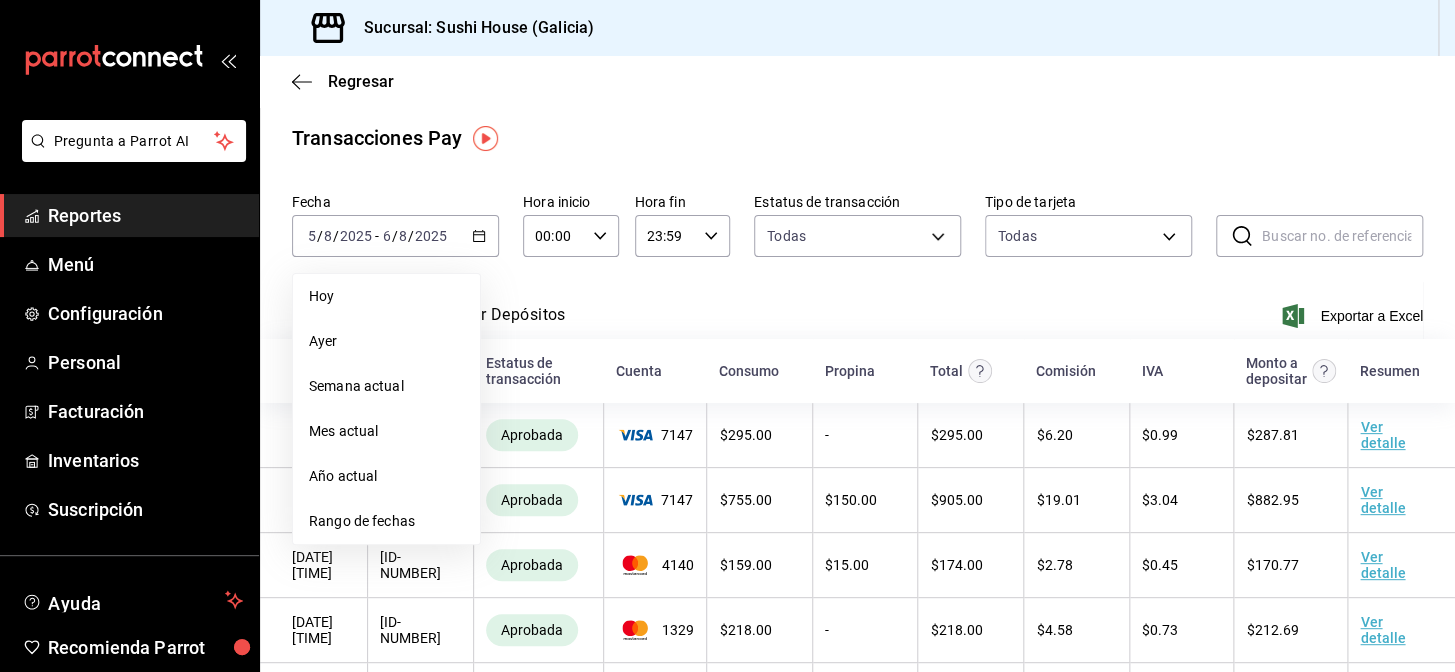 click on "Hoy" at bounding box center (386, 296) 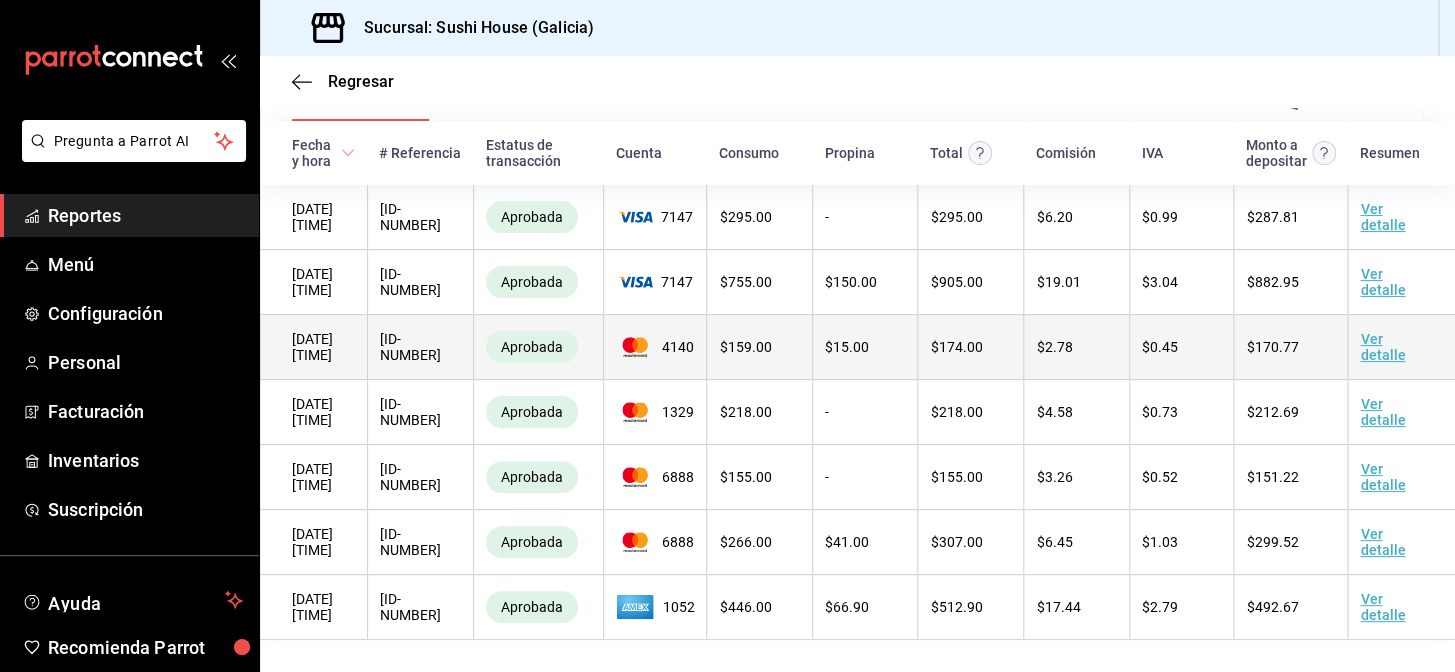 scroll, scrollTop: 147, scrollLeft: 0, axis: vertical 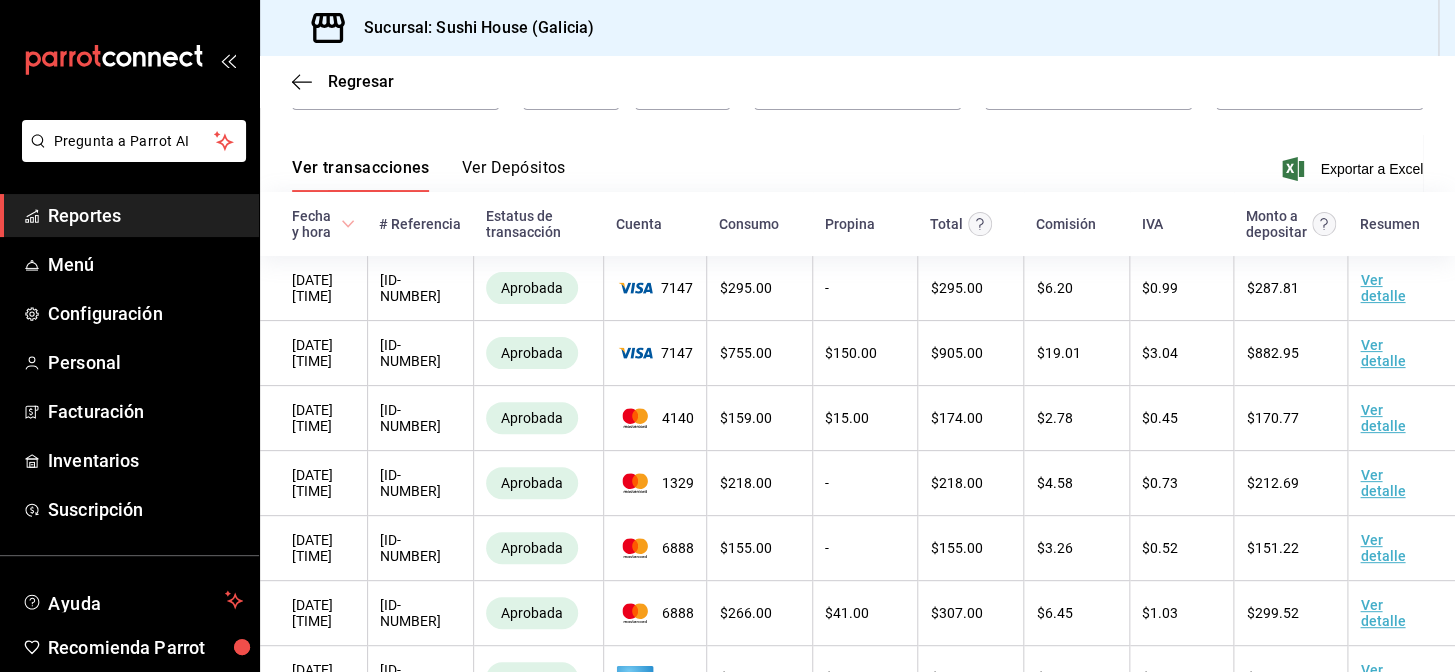 click on "Reportes" at bounding box center (145, 215) 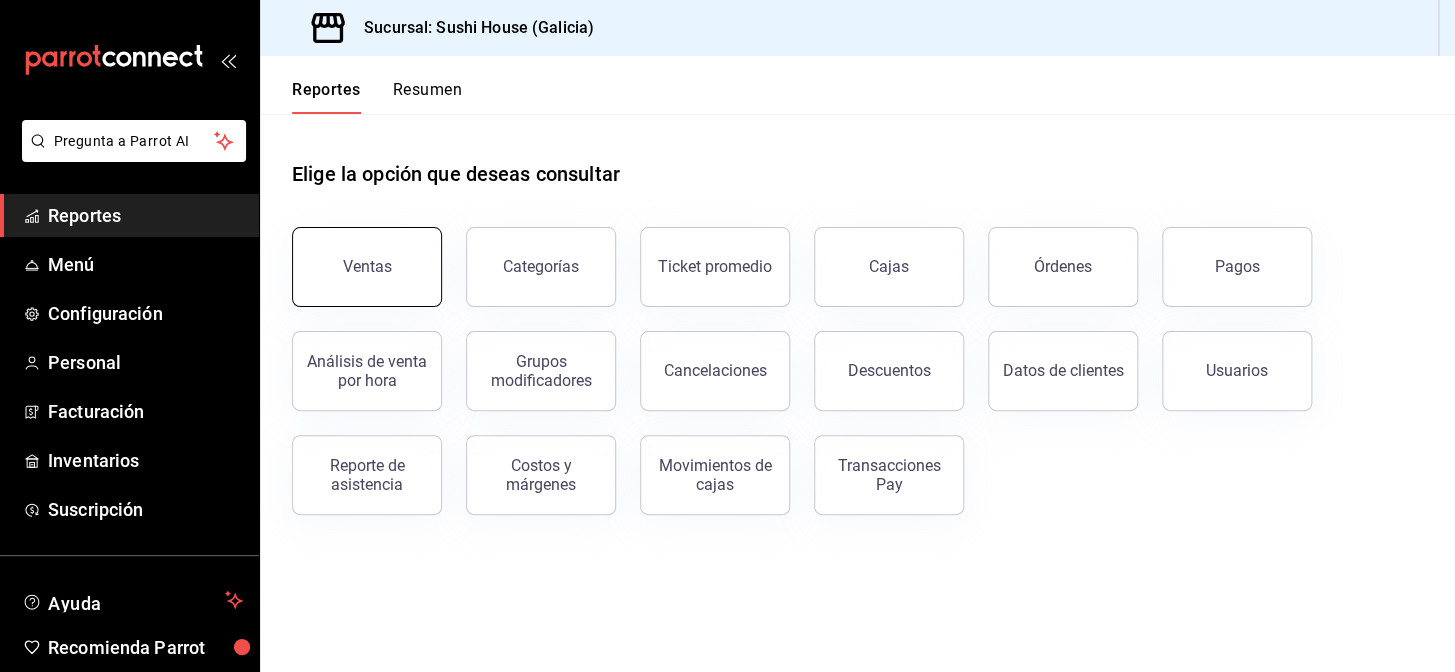 click on "Ventas" at bounding box center [367, 267] 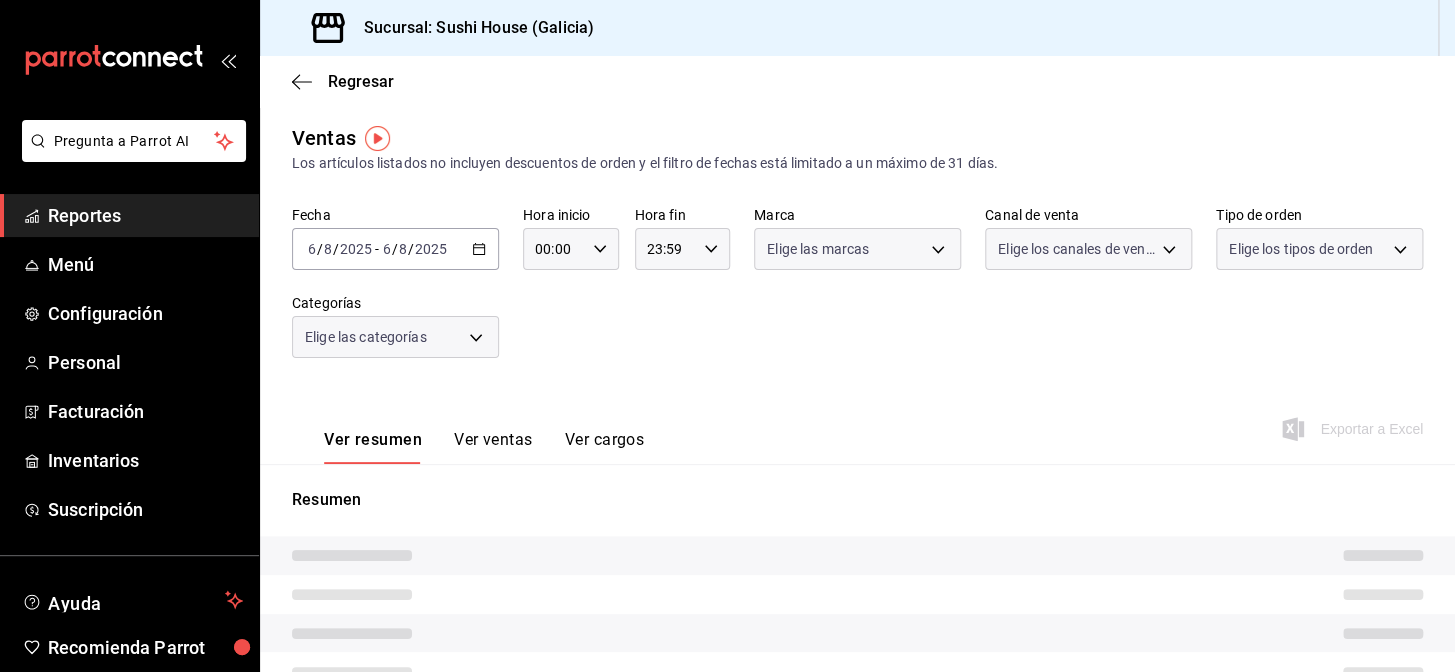 click on "Elige los tipos de orden" at bounding box center [1301, 249] 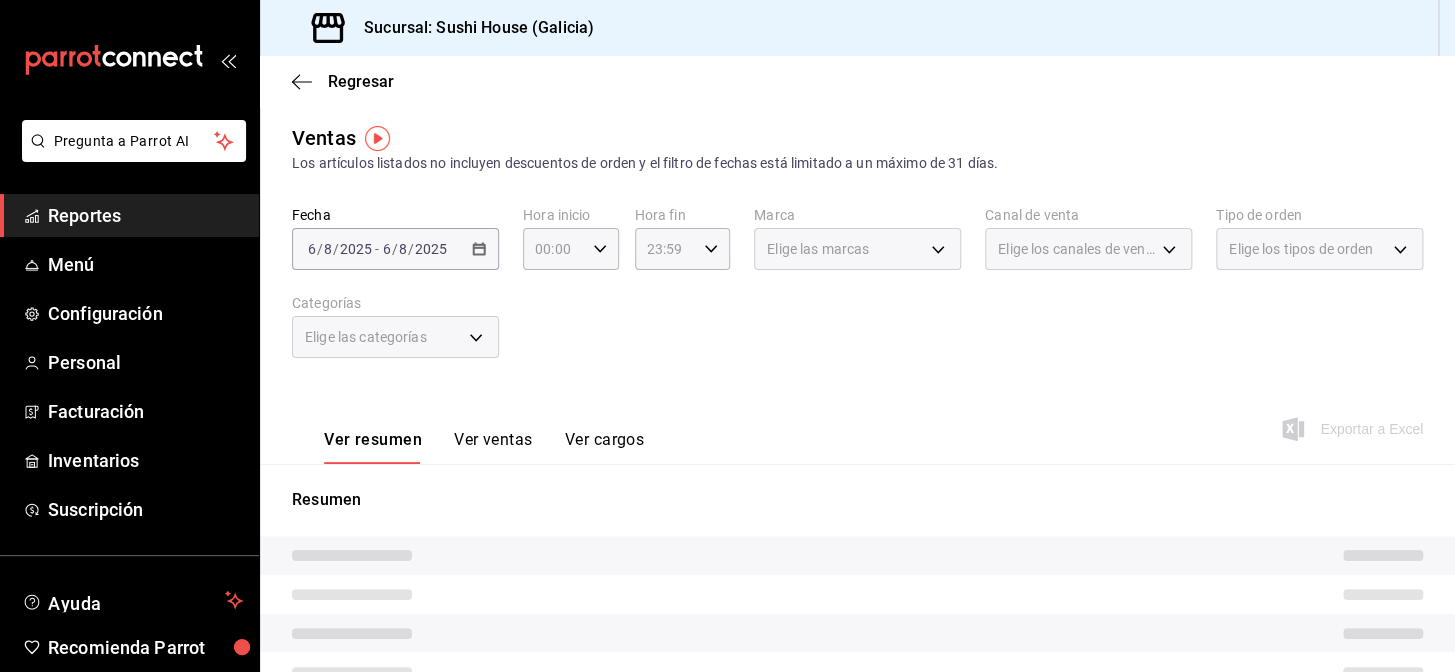 click on "Elige los tipos de orden" at bounding box center [1301, 249] 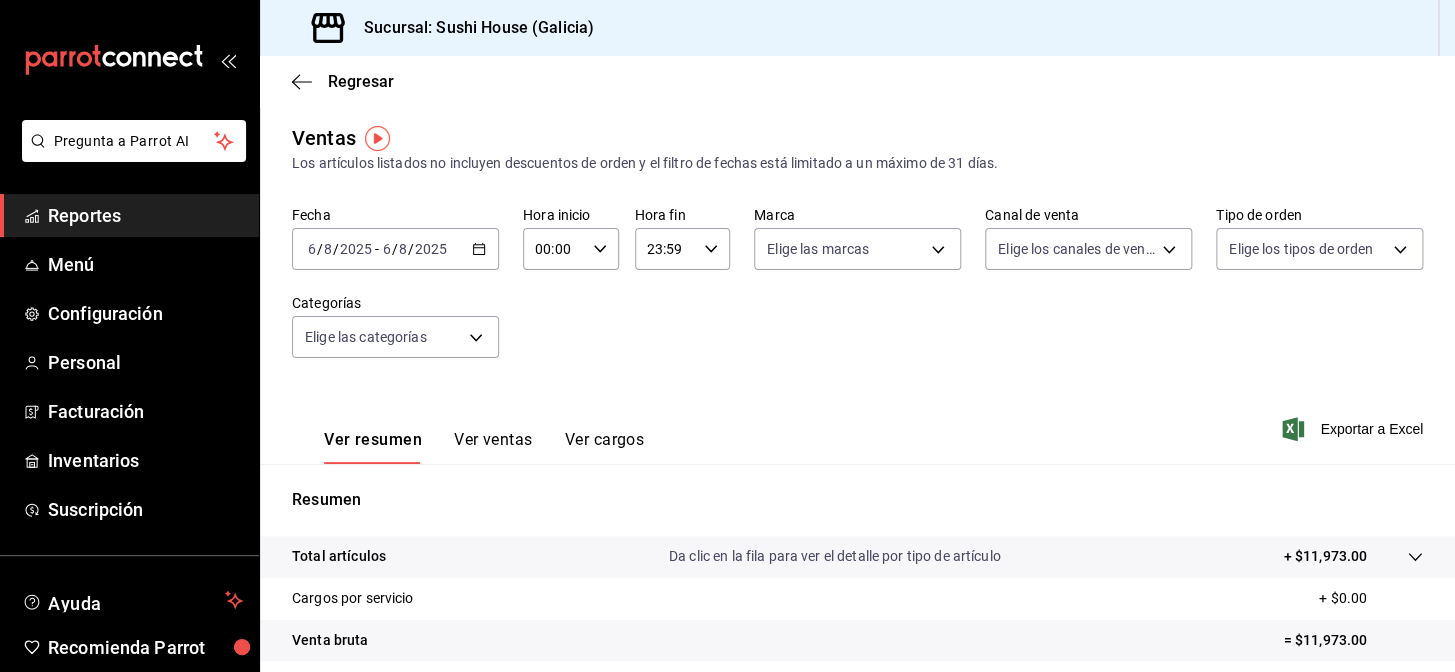 click on "Fecha [DATE] [DATE] - [DATE] [DATE] Hora inicio 00:00 Hora inicio Hora fin 23:59 Hora fin Marca Elige las marcas Canal de venta Elige los canales de venta Tipo de orden Elige los tipos de orden Categorías Elige las categorías" at bounding box center [857, 294] 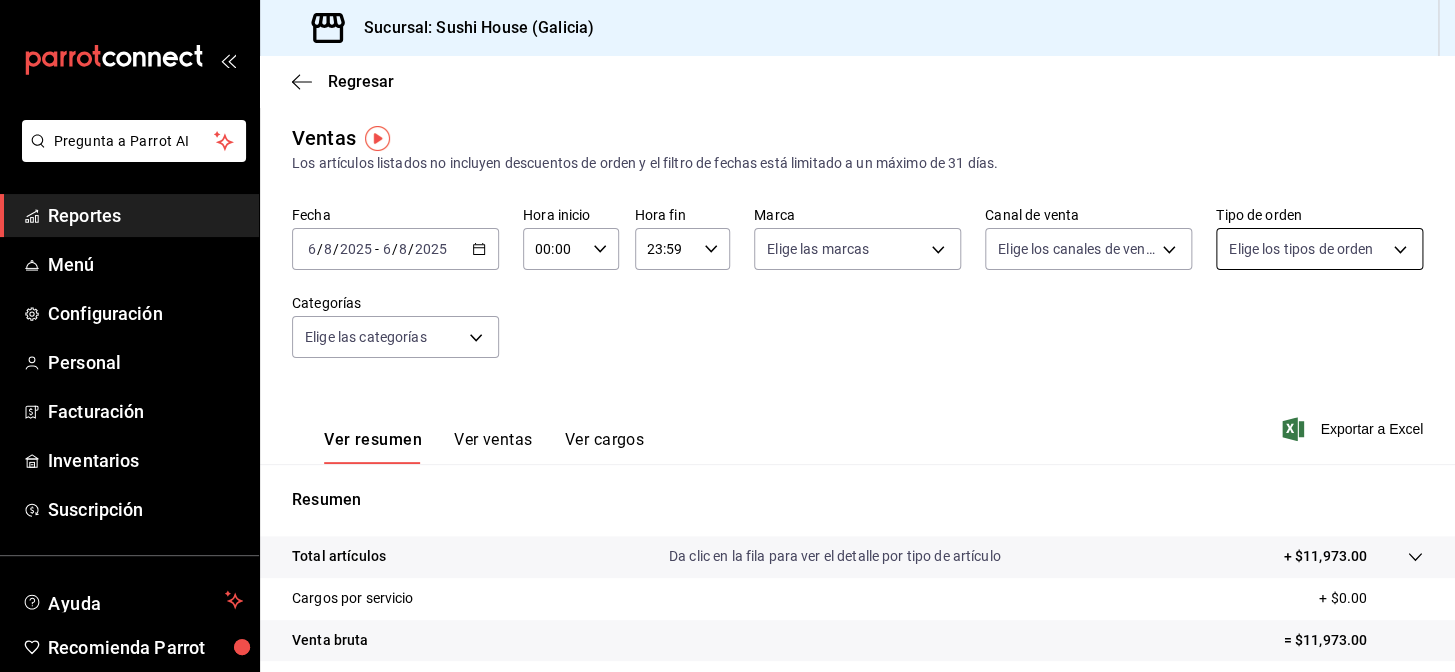 click on "Pregunta a Parrot AI Reportes   Menú   Configuración   Personal   Facturación   Inventarios   Suscripción   Ayuda Recomienda Parrot   Galicia Encargado   Sugerir nueva función   Sucursal: Sushi House (Galicia) Regresar Ventas Los artículos listados no incluyen descuentos de orden y el filtro de fechas está limitado a un máximo de 31 días. Fecha [DATE] [DATE] - [DATE] [DATE] Hora inicio 00:00 Hora inicio Hora fin 23:59 Hora fin Marca Elige las marcas Canal de venta Elige los canales de venta Tipo de orden Elige los tipos de orden Categorías Elige las categorías Ver resumen Ver ventas Ver cargos Exportar a Excel Resumen Total artículos Da clic en la fila para ver el detalle por tipo de artículo + $[AMOUNT] Cargos por servicio + $[AMOUNT] Venta bruta = $[AMOUNT] Descuentos totales - $[AMOUNT] Certificados de regalo - $[AMOUNT] Venta total = $[AMOUNT] Impuestos - $[AMOUNT] Venta neta = $[AMOUNT] GANA 1 MES GRATIS EN TU SUSCRIPCIÓN AQUÍ Ver video tutorial Ir a video Reportes   Menú" at bounding box center (727, 336) 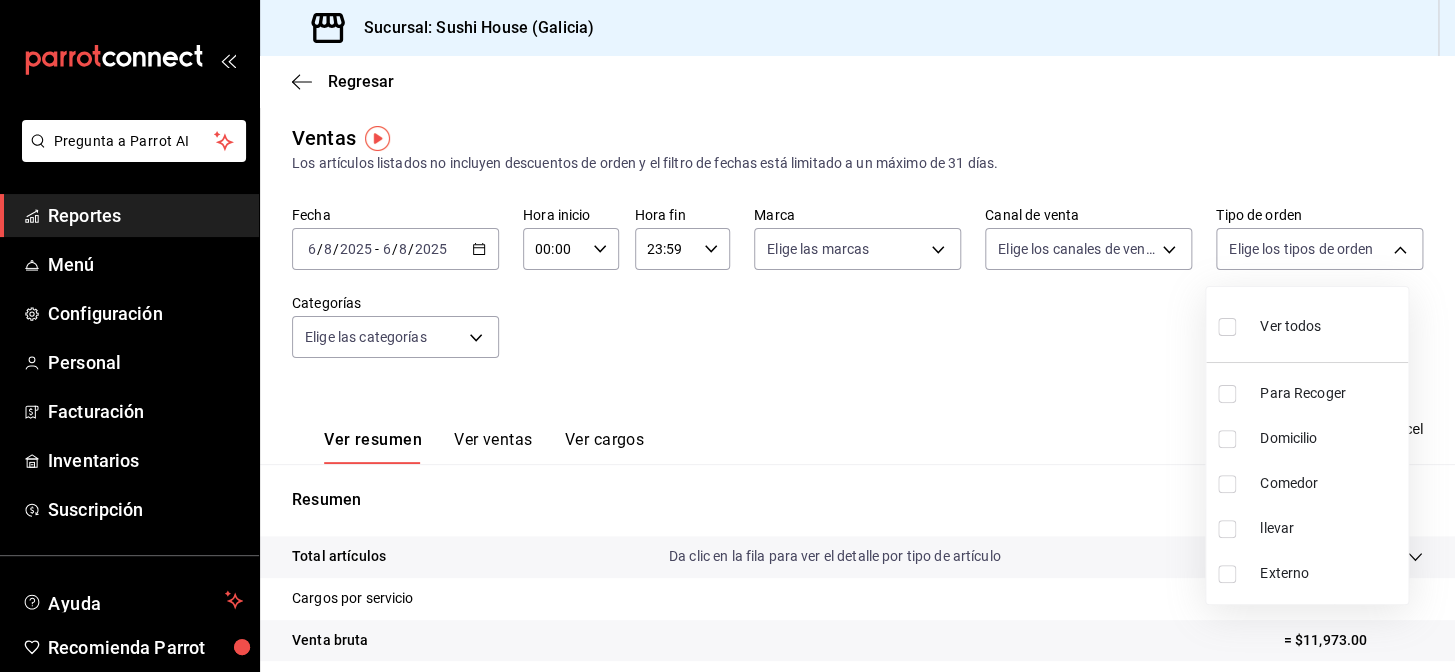 drag, startPoint x: 1228, startPoint y: 382, endPoint x: 1236, endPoint y: 426, distance: 44.72136 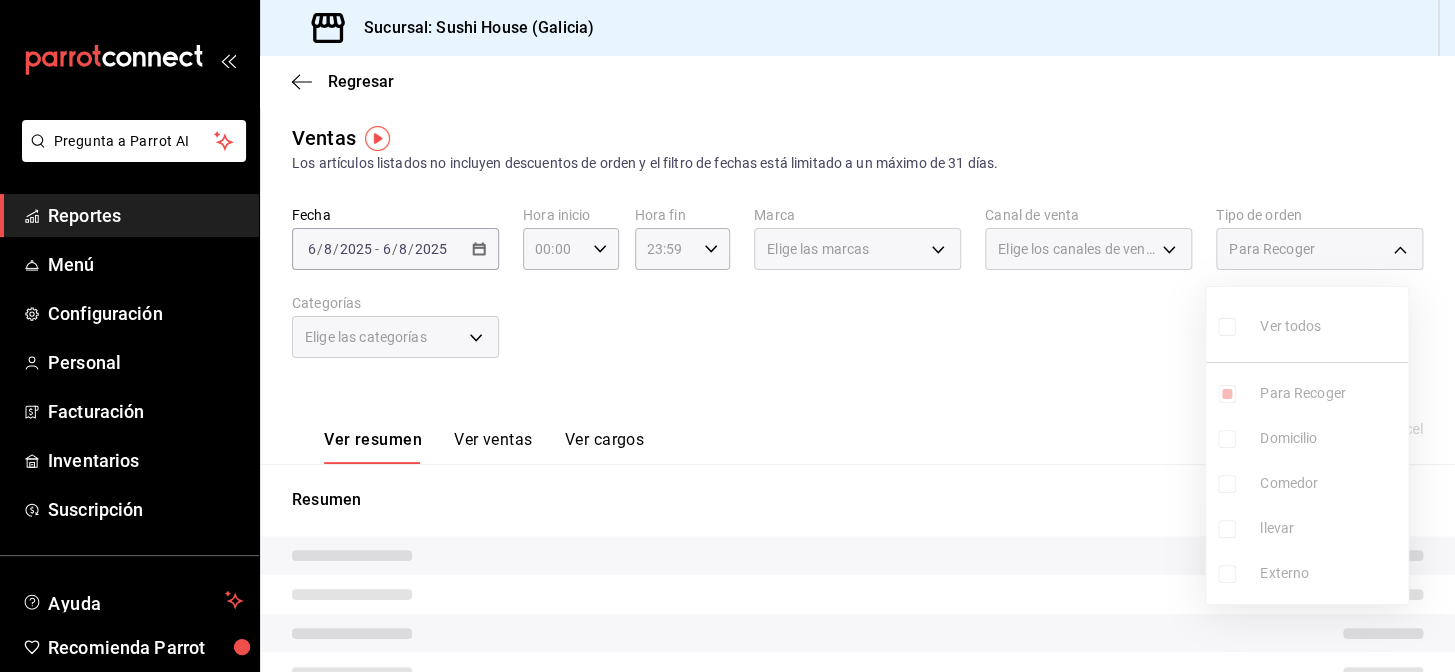 click on "Ver todos Para Recoger Domicilio Comedor llevar Externo" at bounding box center [1307, 445] 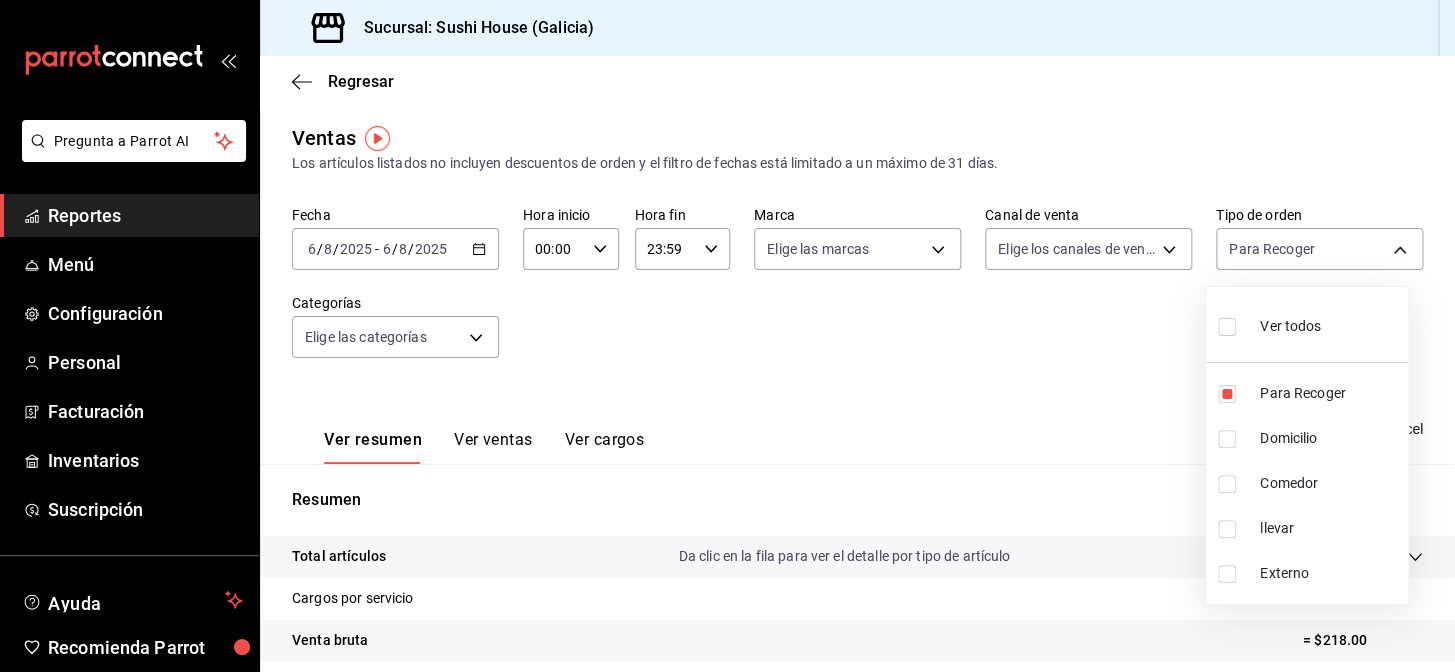 click at bounding box center (1227, 439) 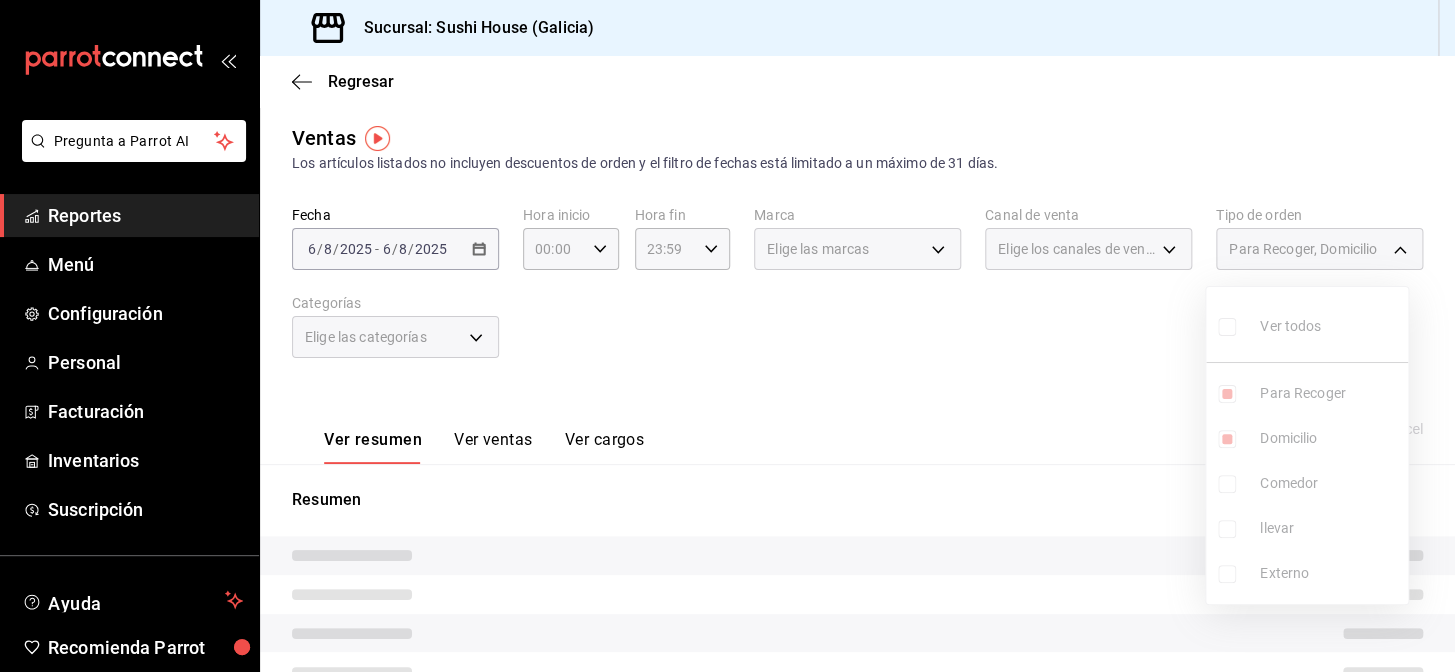 click on "Ver todos Para Recoger Domicilio Comedor llevar Externo" at bounding box center (1307, 445) 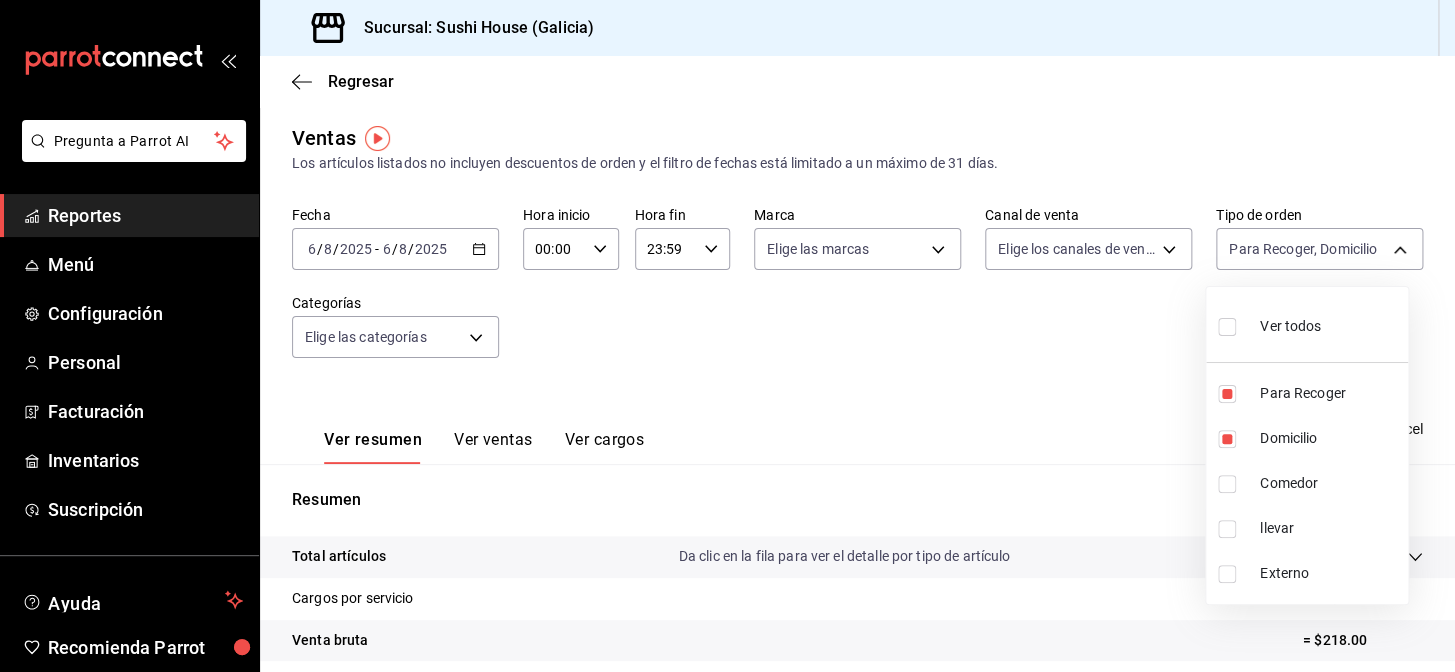 click at bounding box center [1227, 484] 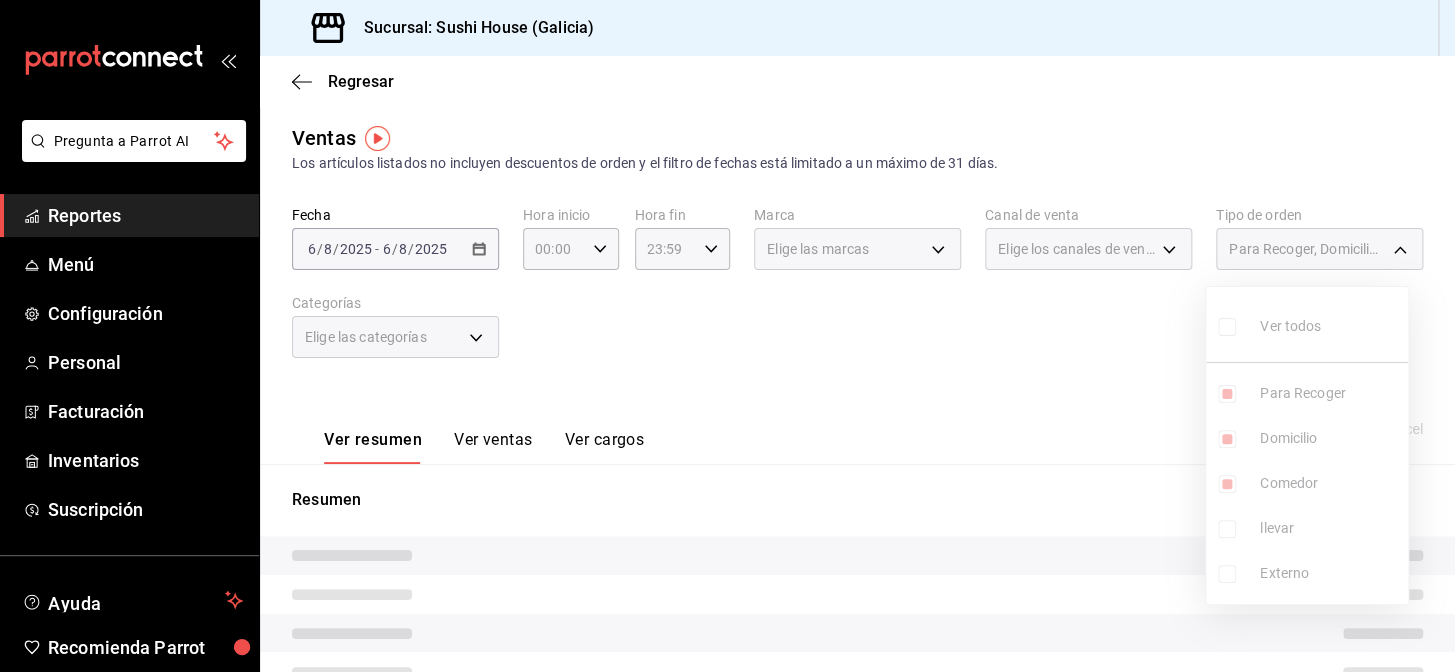 click on "Ver todos Para Recoger Domicilio Comedor llevar Externo" at bounding box center (1307, 445) 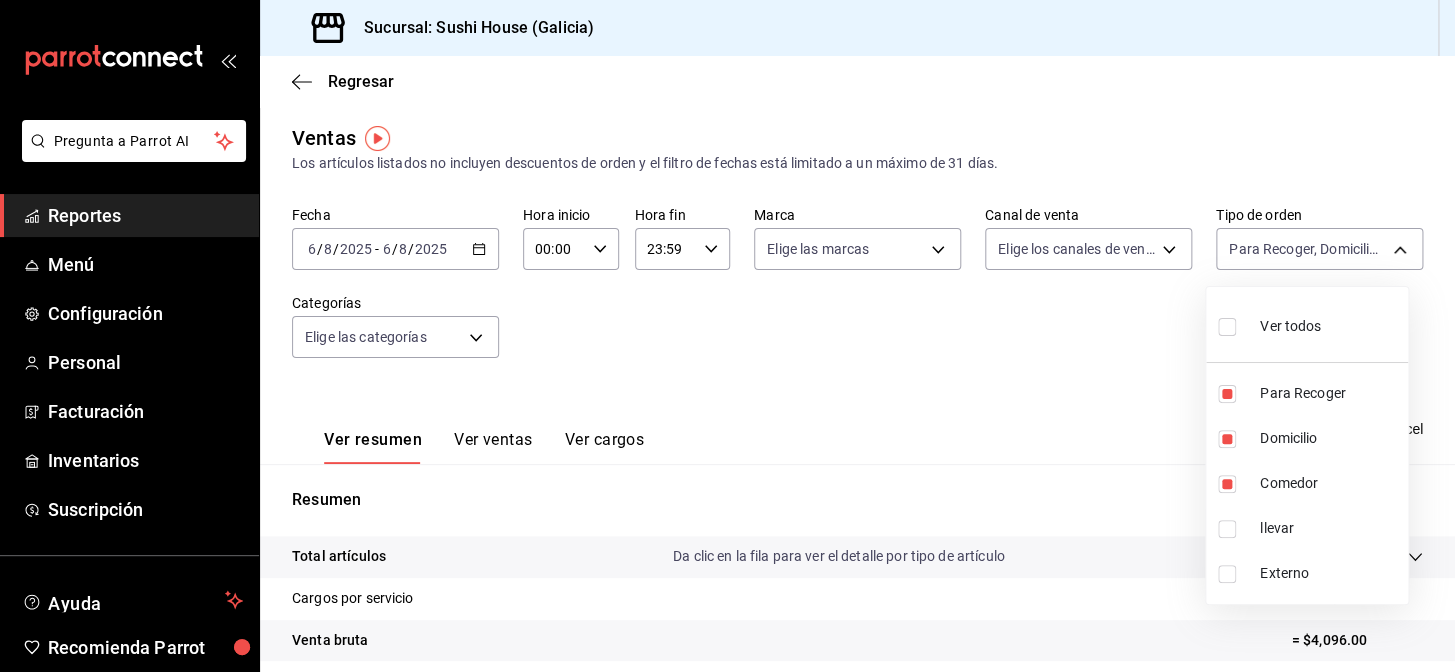 click at bounding box center (1227, 529) 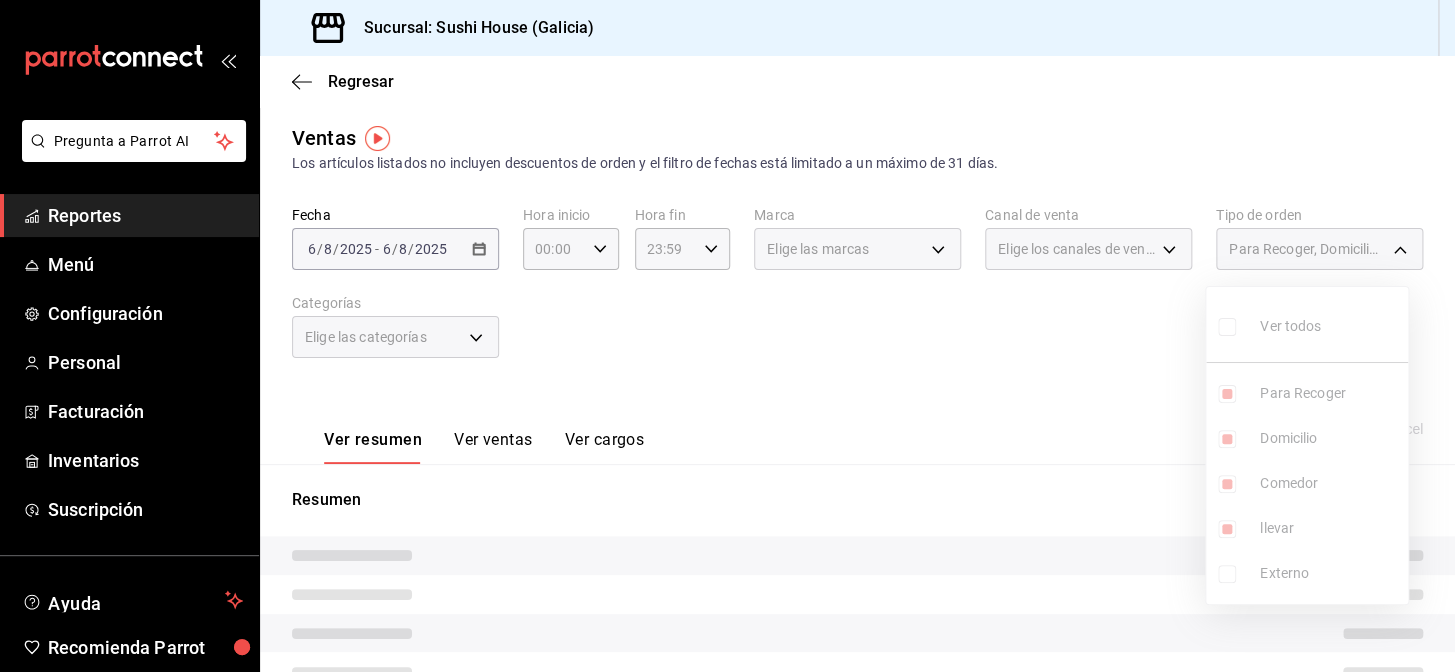 click at bounding box center (727, 336) 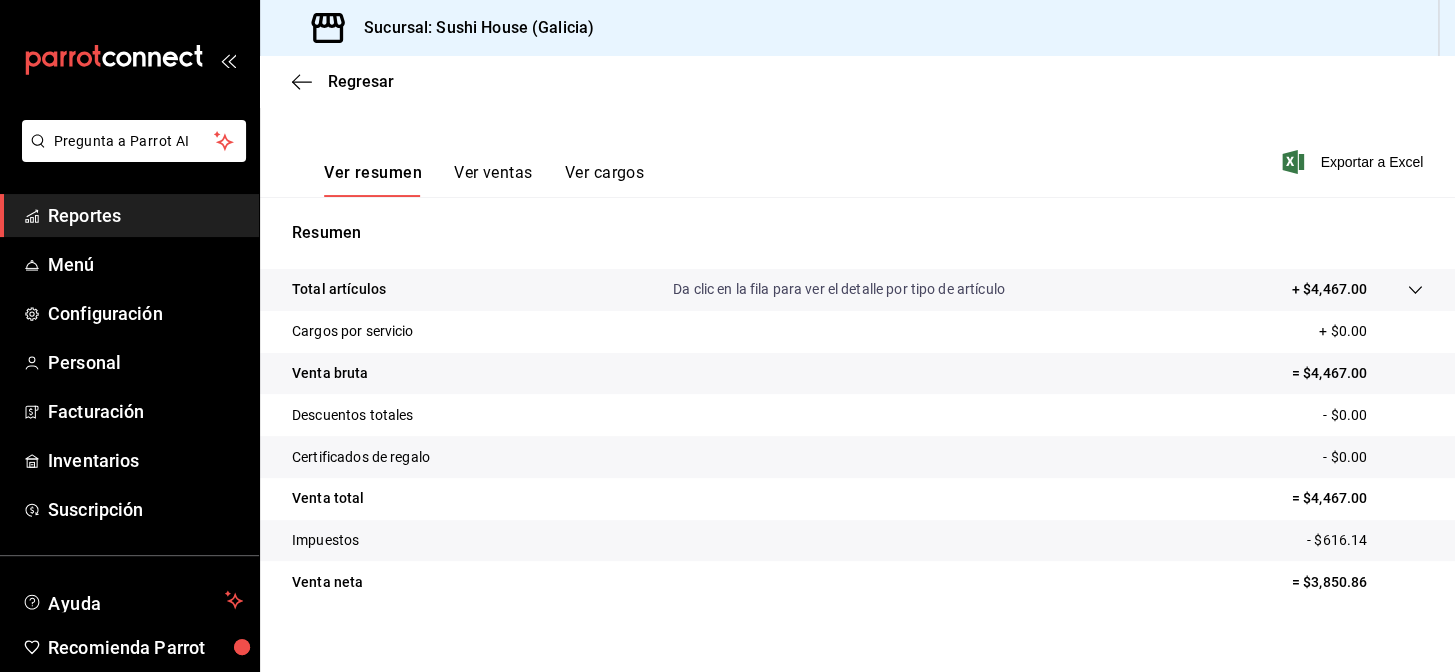 scroll, scrollTop: 286, scrollLeft: 0, axis: vertical 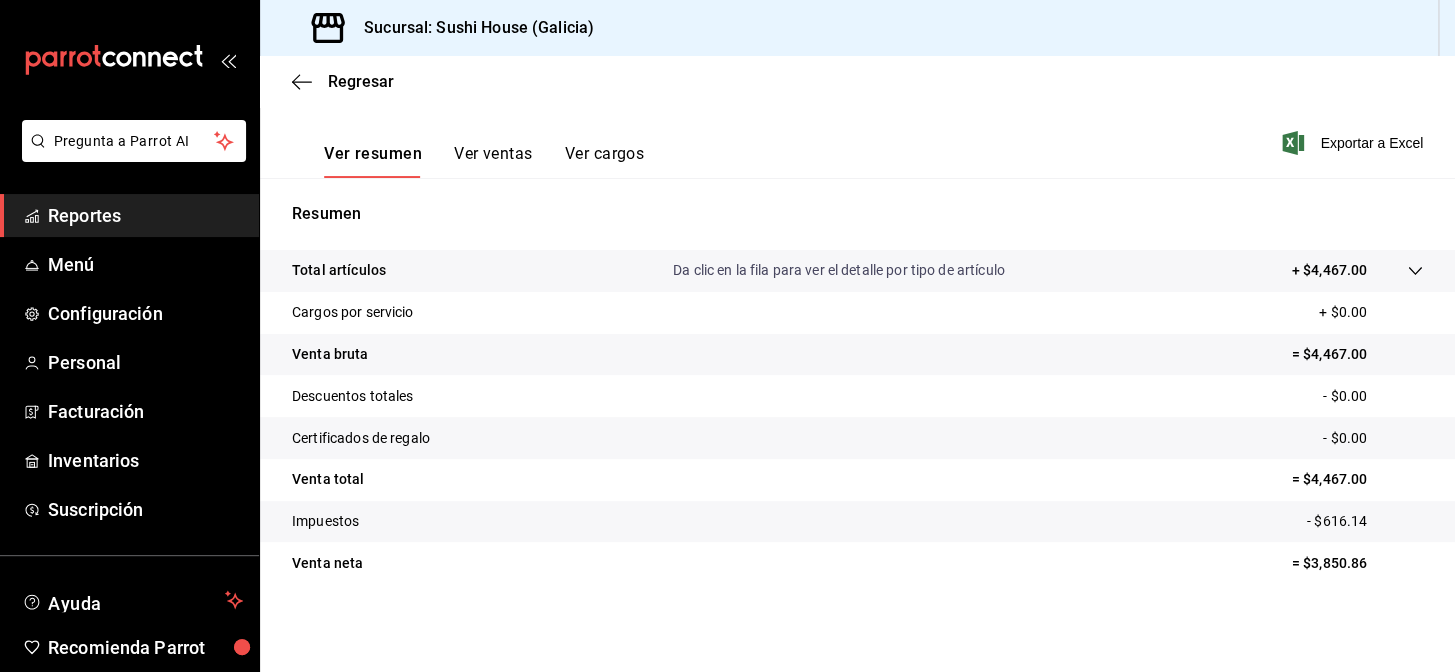 click on "Reportes" at bounding box center (129, 215) 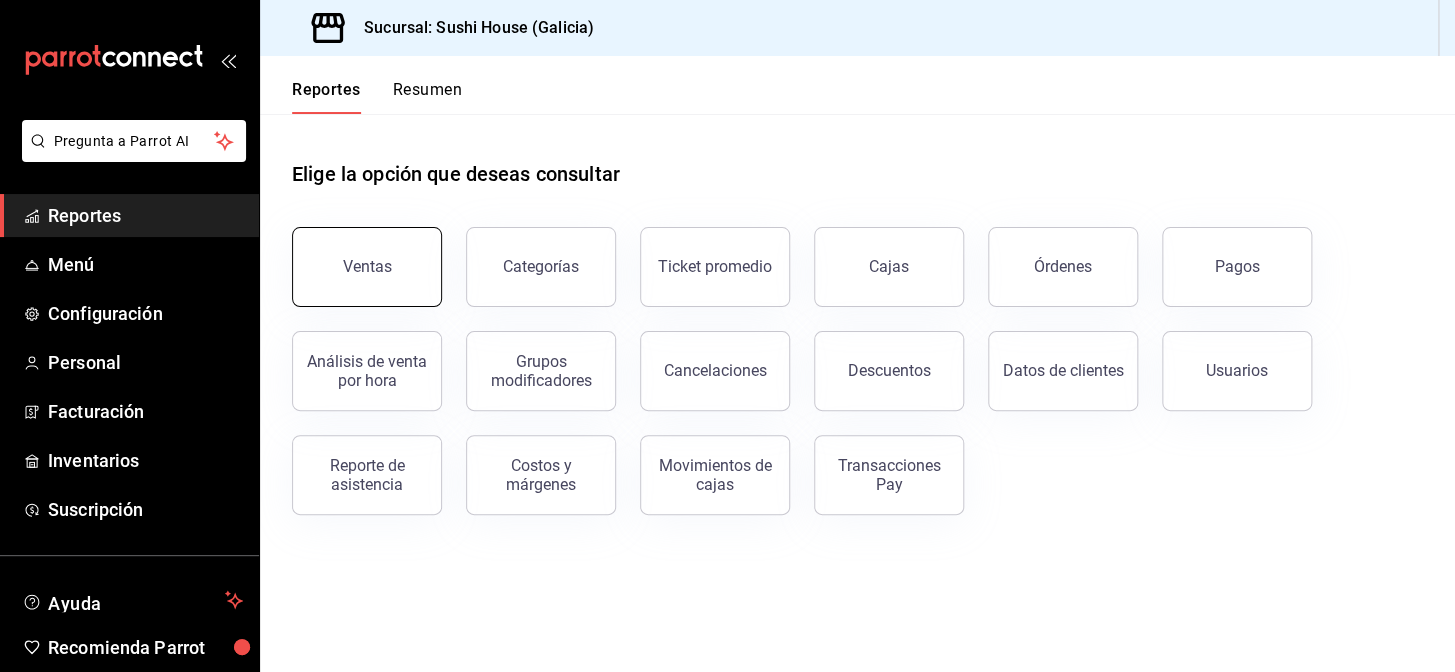 click on "Ventas" at bounding box center [367, 267] 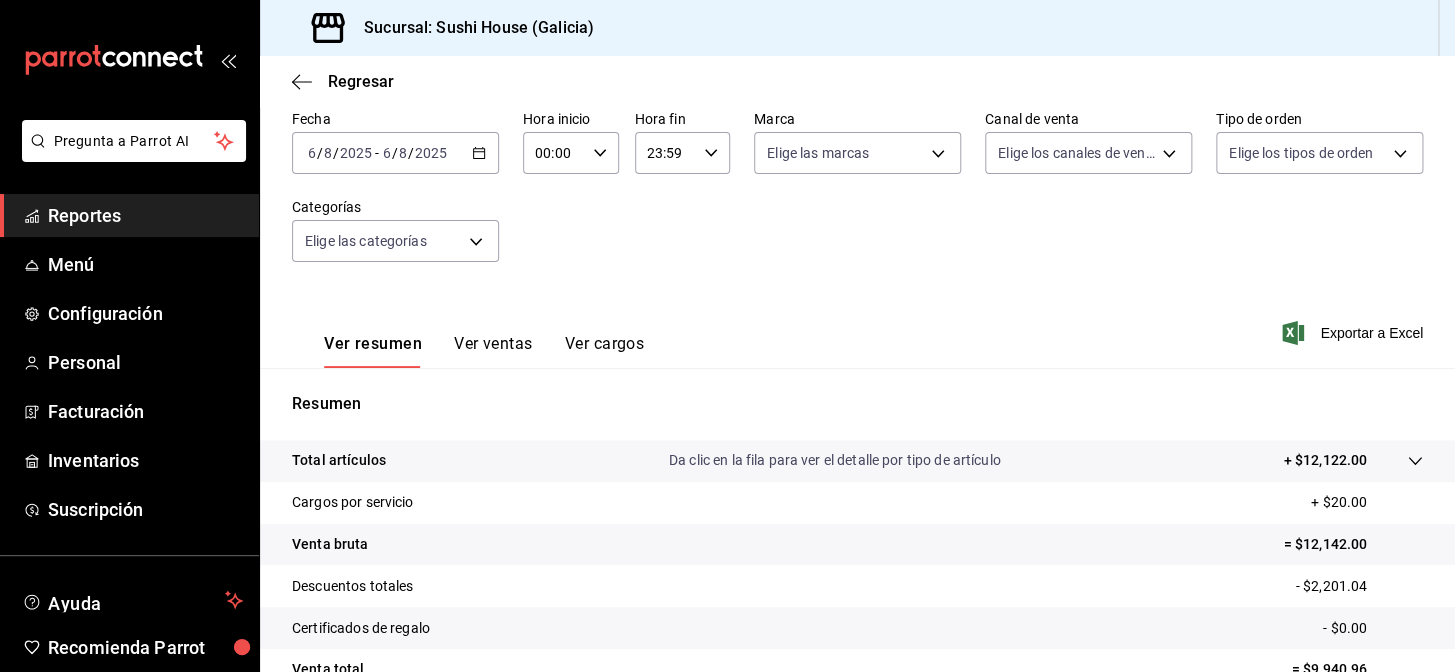 scroll, scrollTop: 0, scrollLeft: 0, axis: both 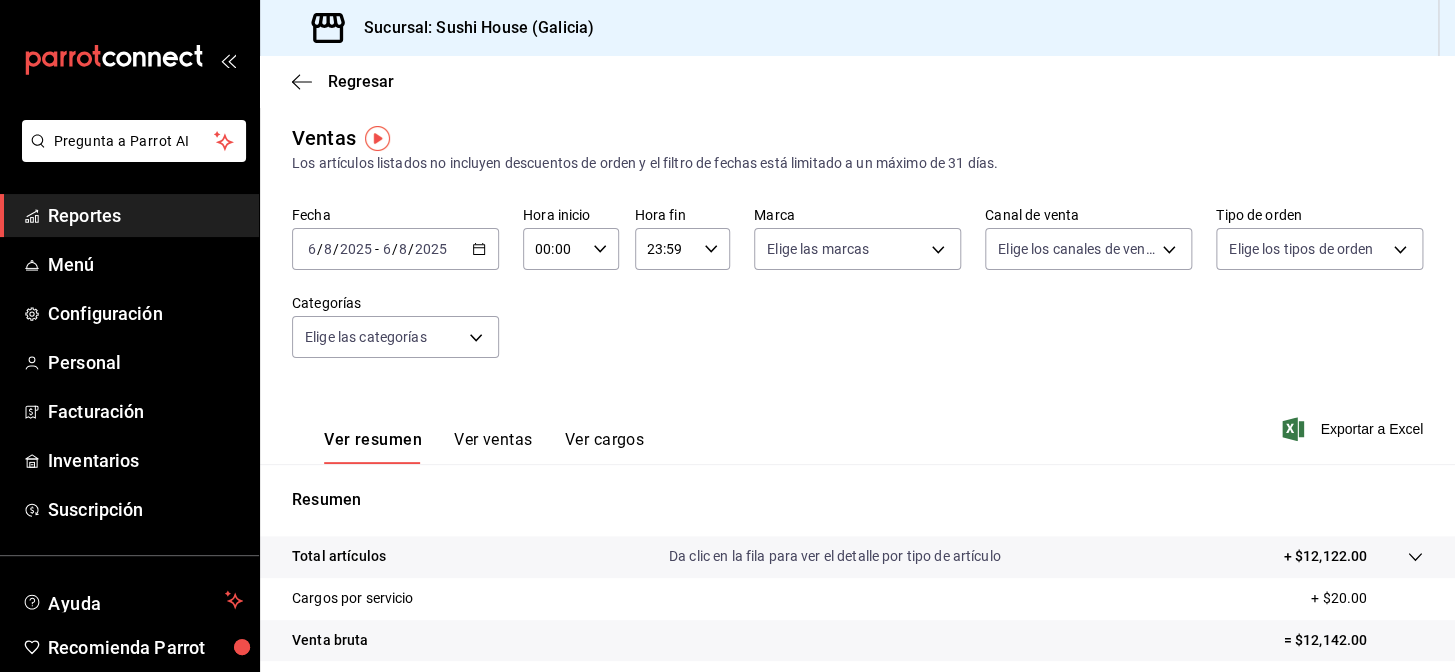 click on "Reportes" at bounding box center (145, 215) 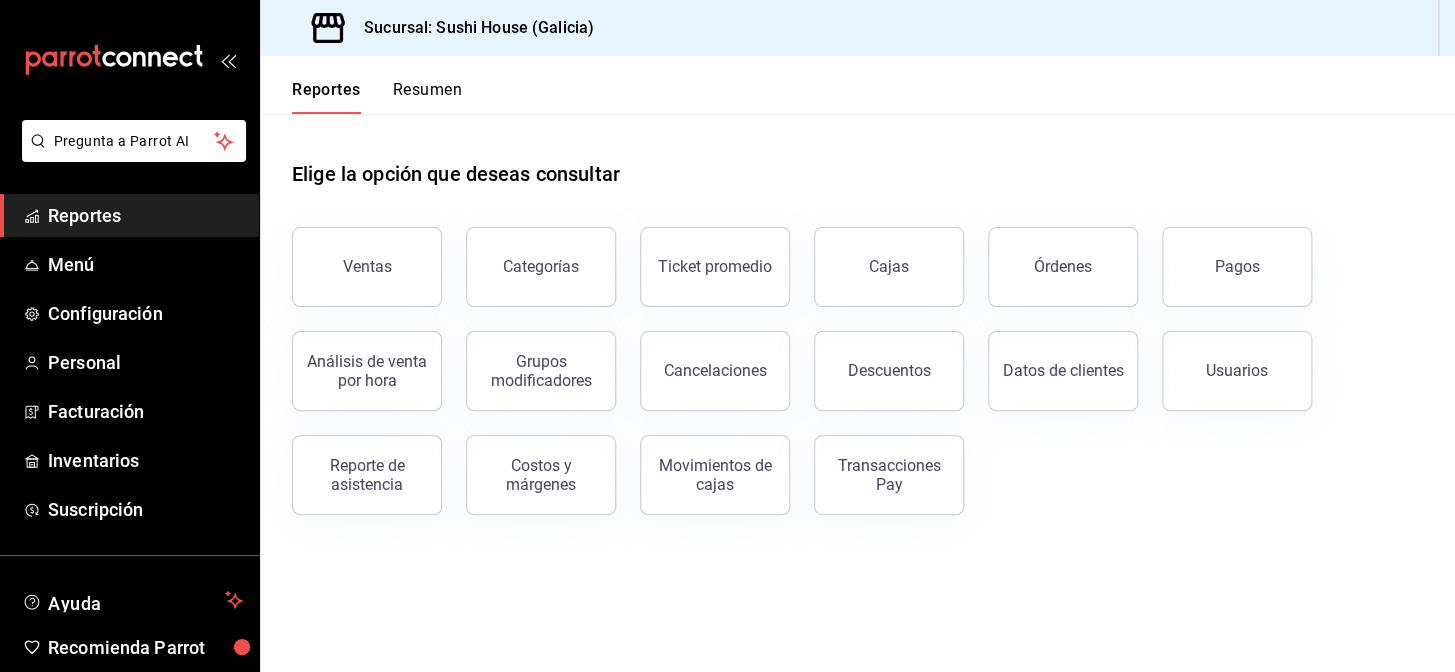 click on "Resumen" at bounding box center (427, 97) 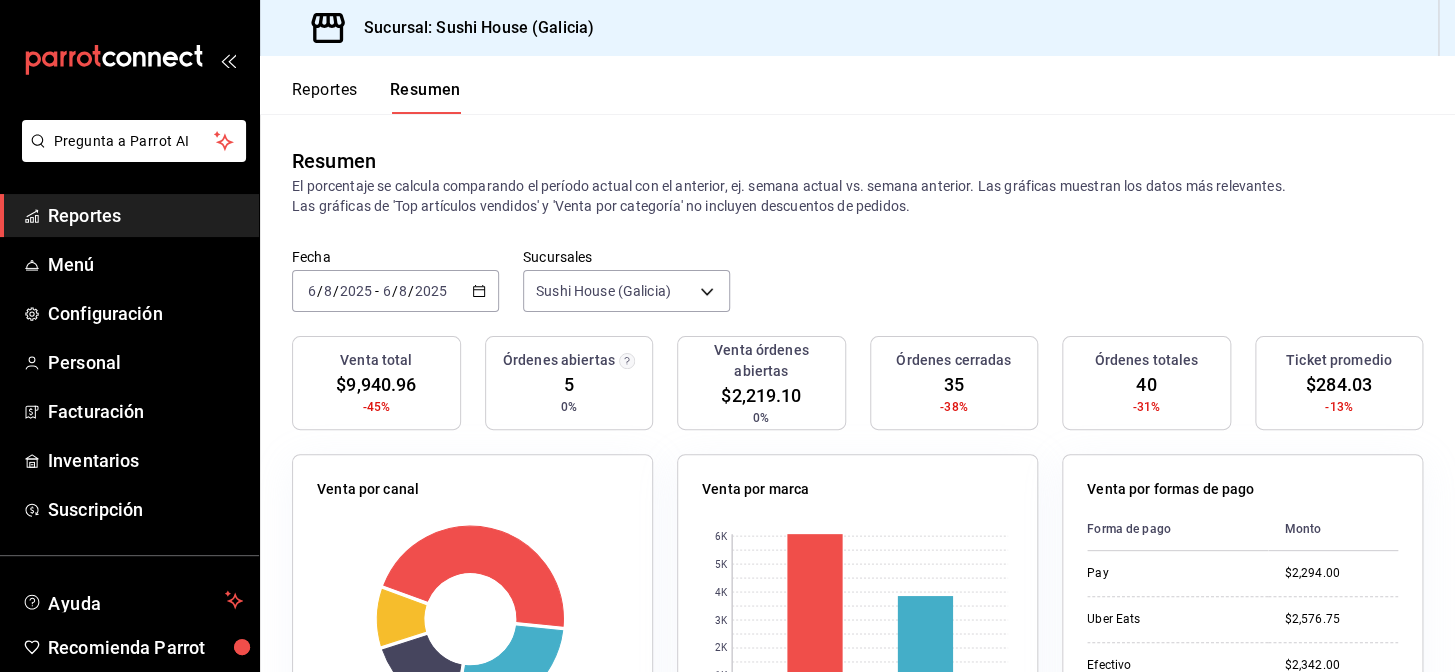click on "Reportes" at bounding box center (129, 215) 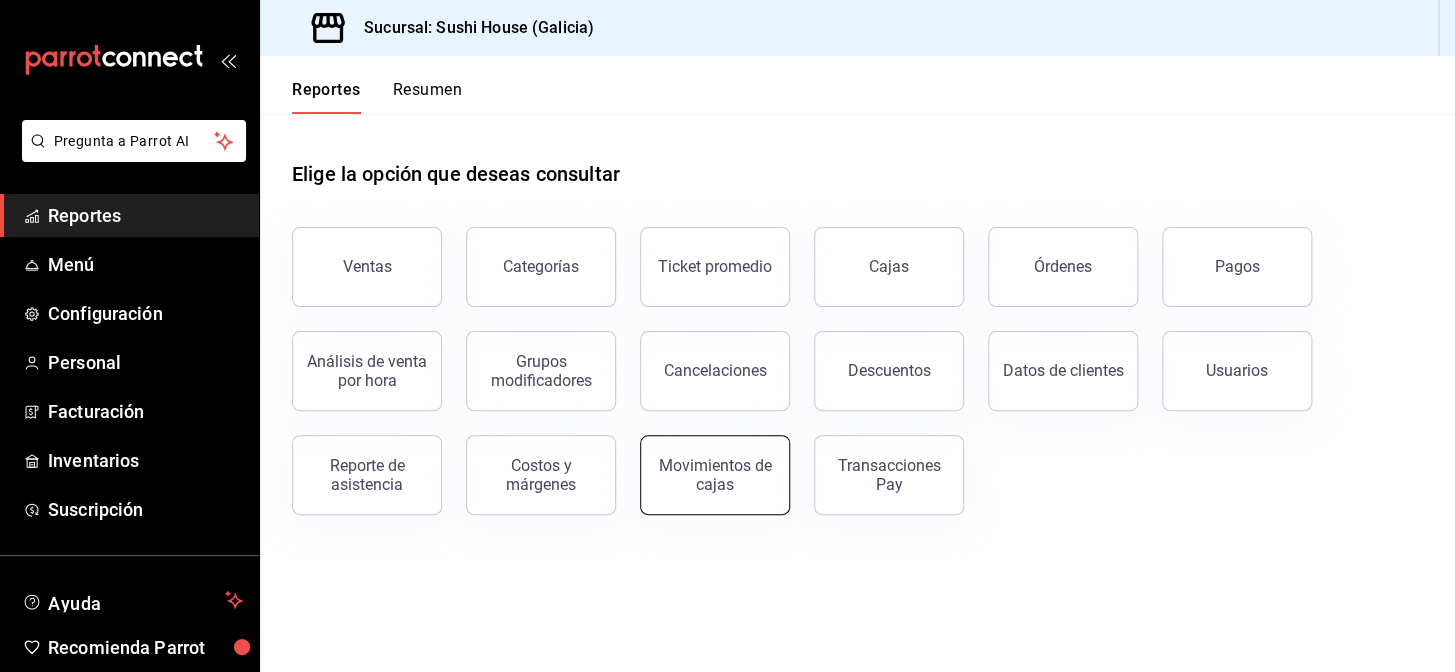 click on "Movimientos de cajas" at bounding box center [715, 475] 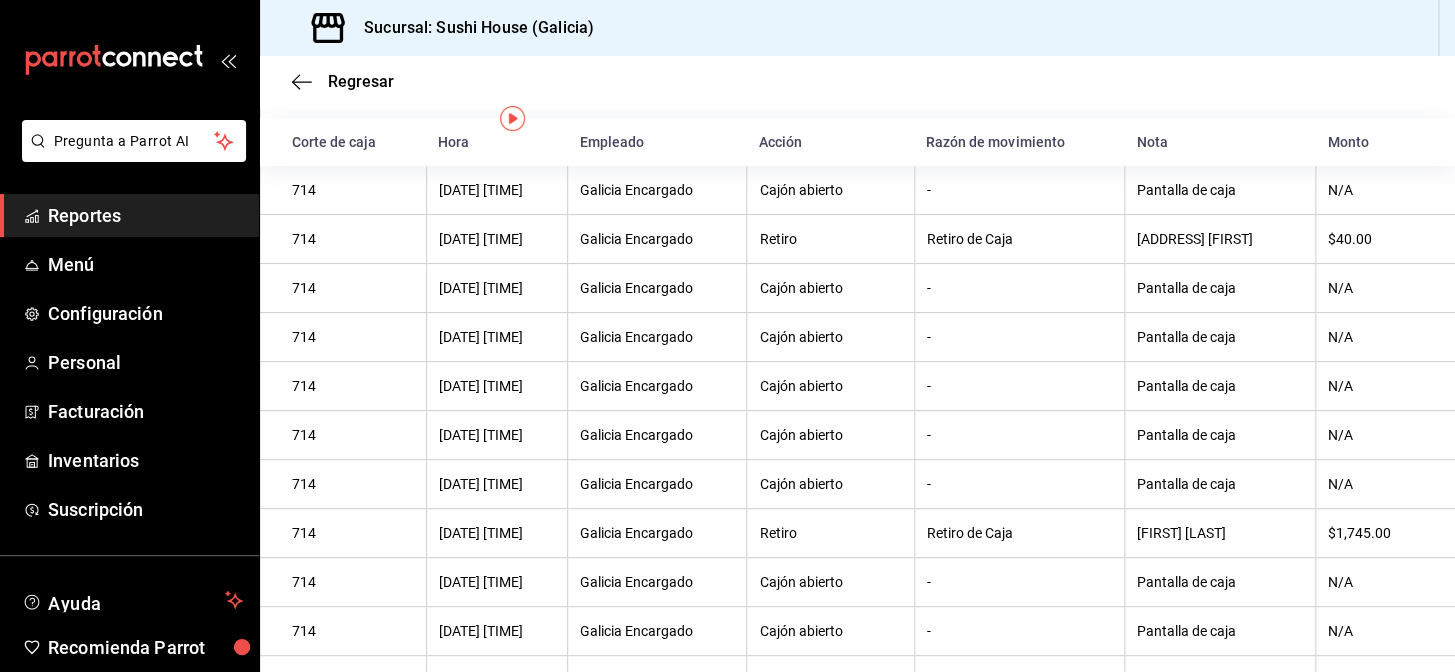 scroll, scrollTop: 0, scrollLeft: 0, axis: both 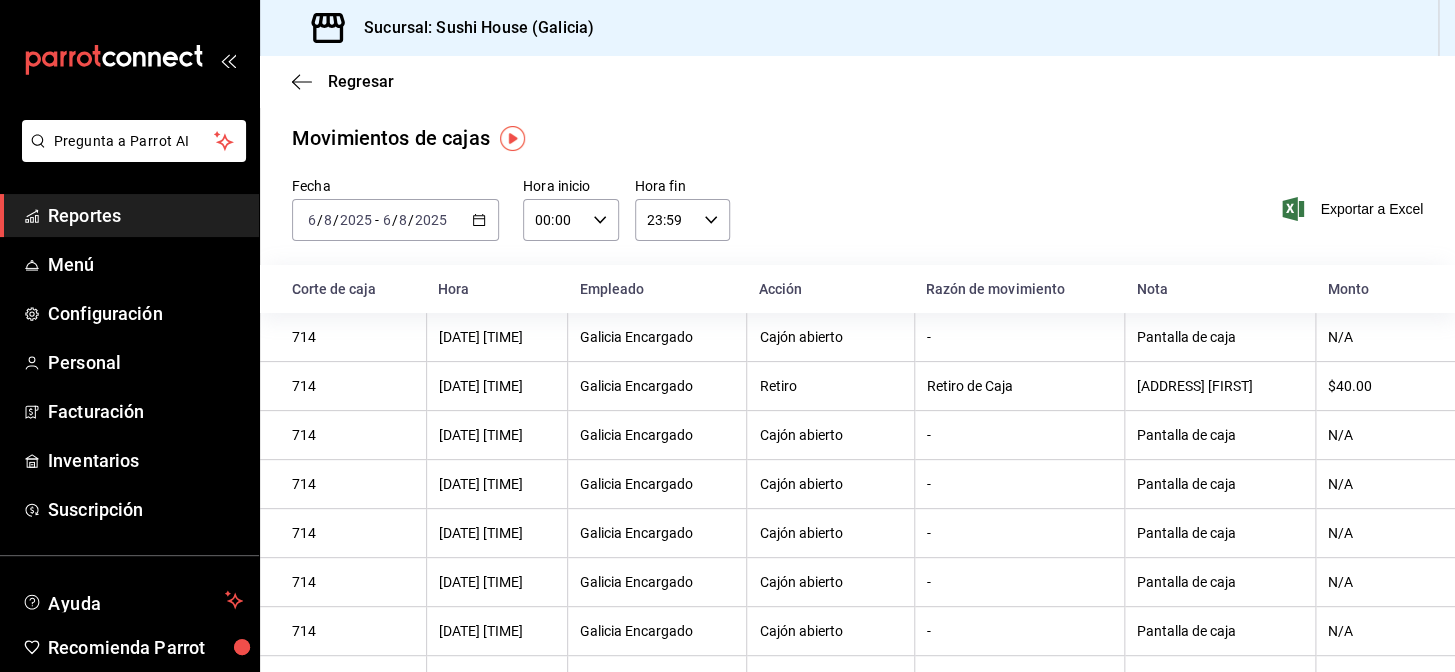 click on "Reportes" at bounding box center (145, 215) 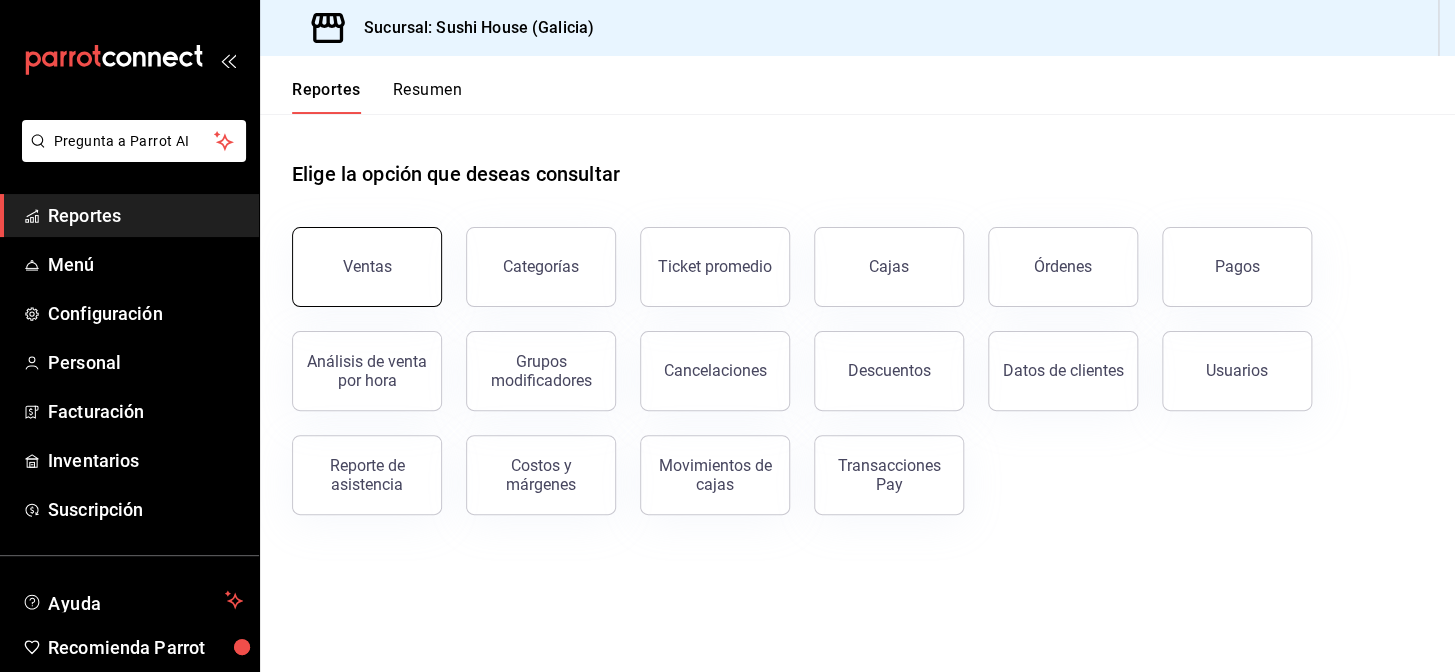 click on "Ventas" at bounding box center [367, 267] 